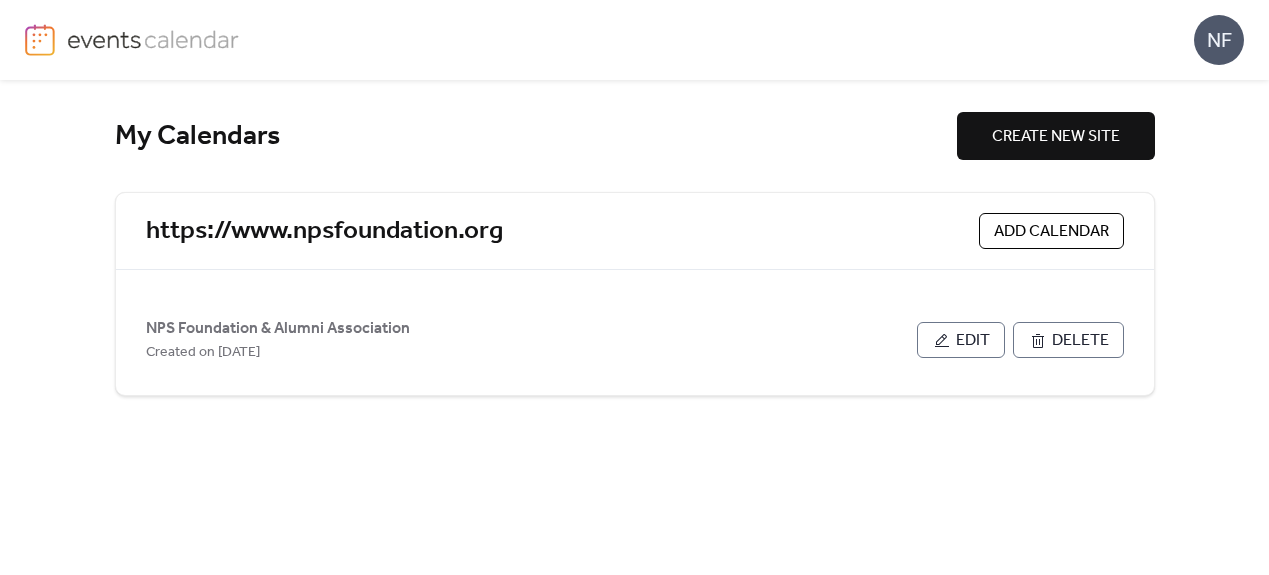 scroll, scrollTop: 0, scrollLeft: 0, axis: both 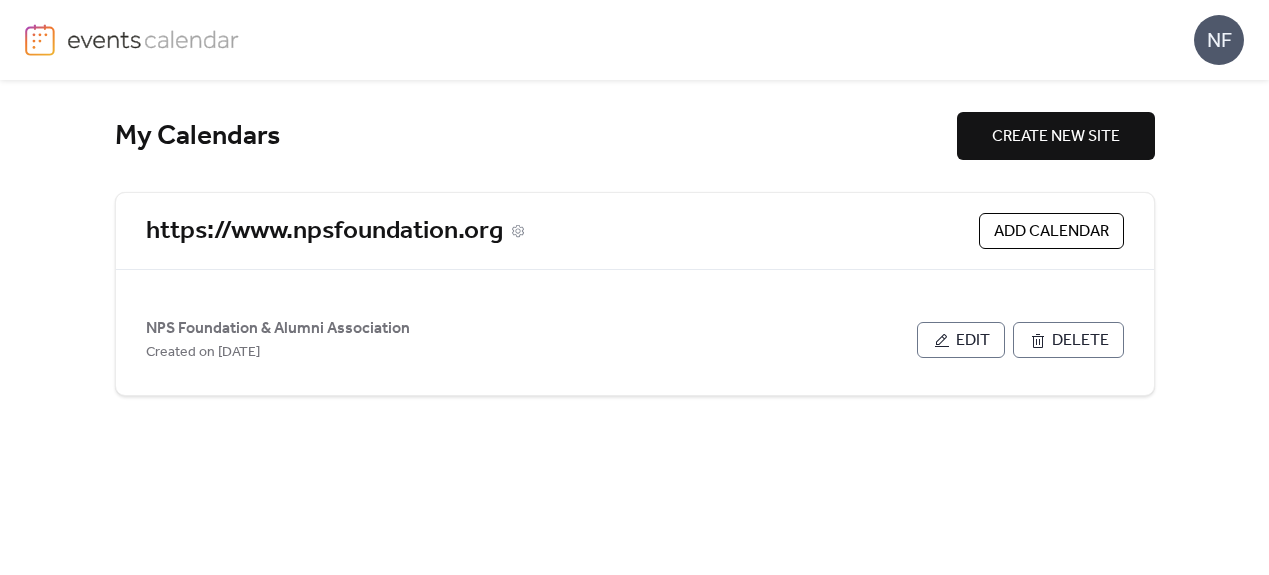 click on "https://www.npsfoundation.org" at bounding box center [324, 231] 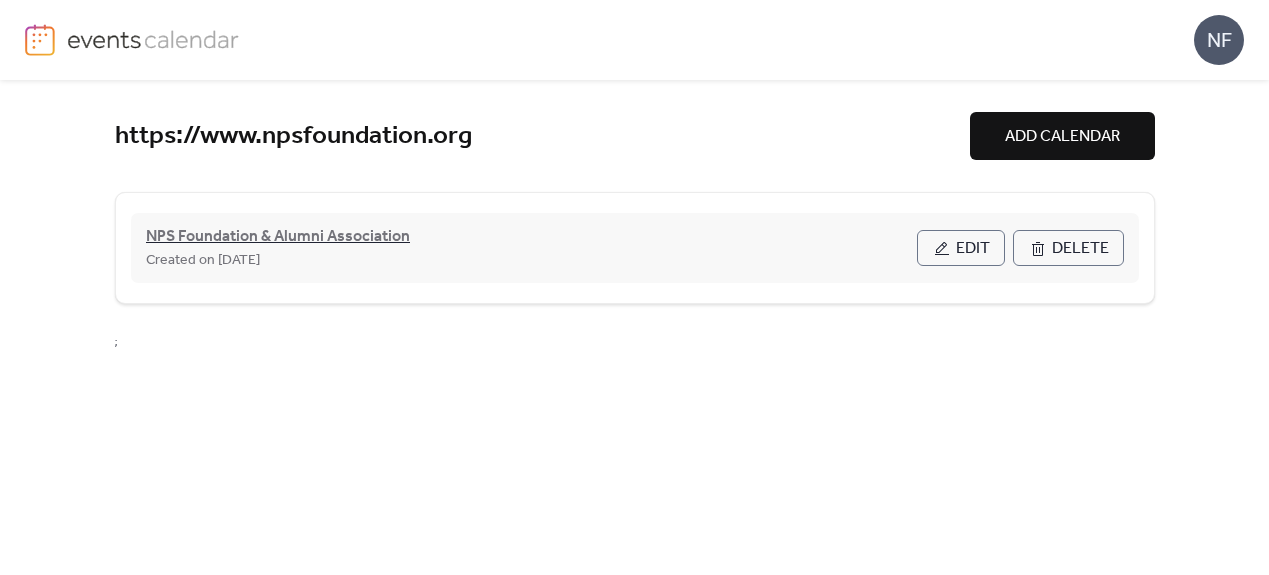 click on "NPS Foundation & Alumni Association" at bounding box center [278, 237] 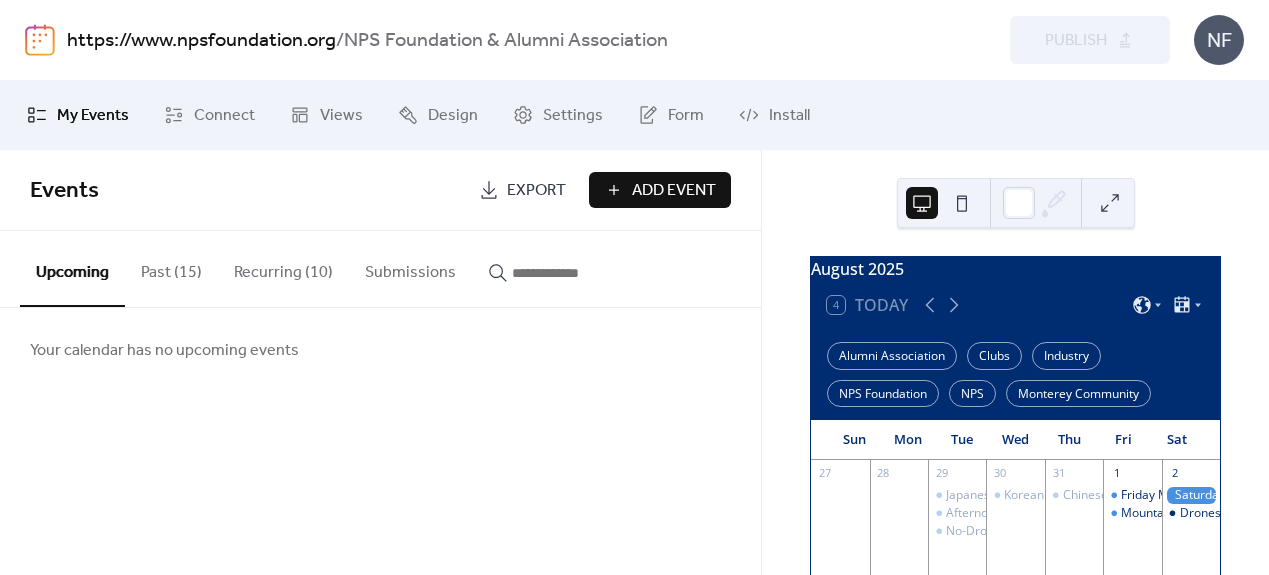 click on "Add Event" at bounding box center (674, 191) 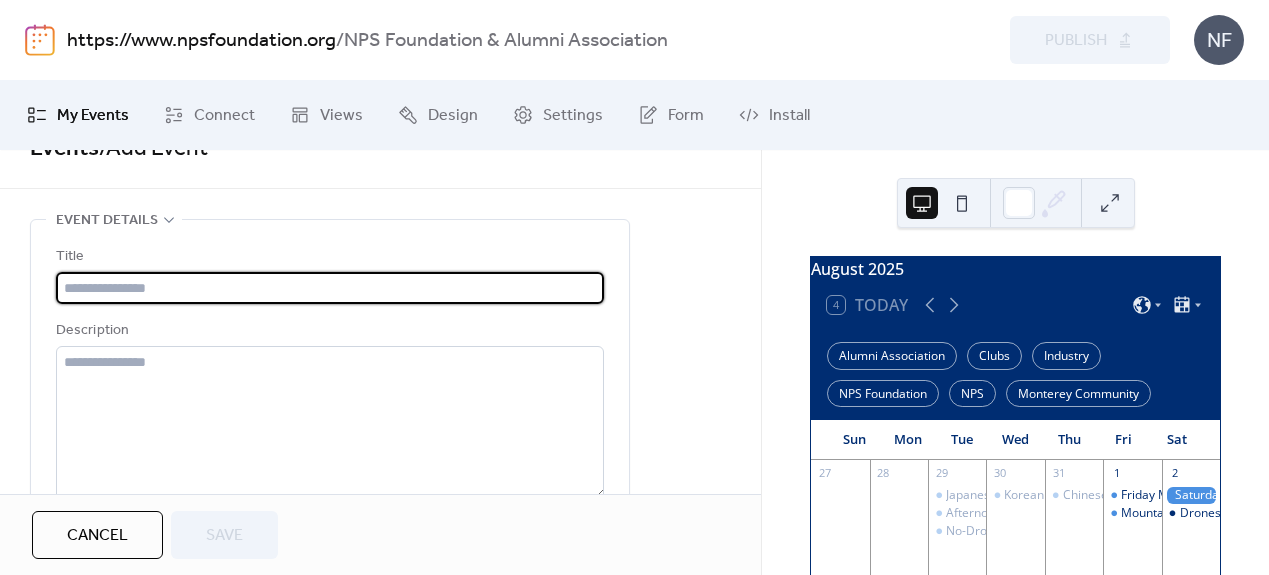 scroll, scrollTop: 45, scrollLeft: 0, axis: vertical 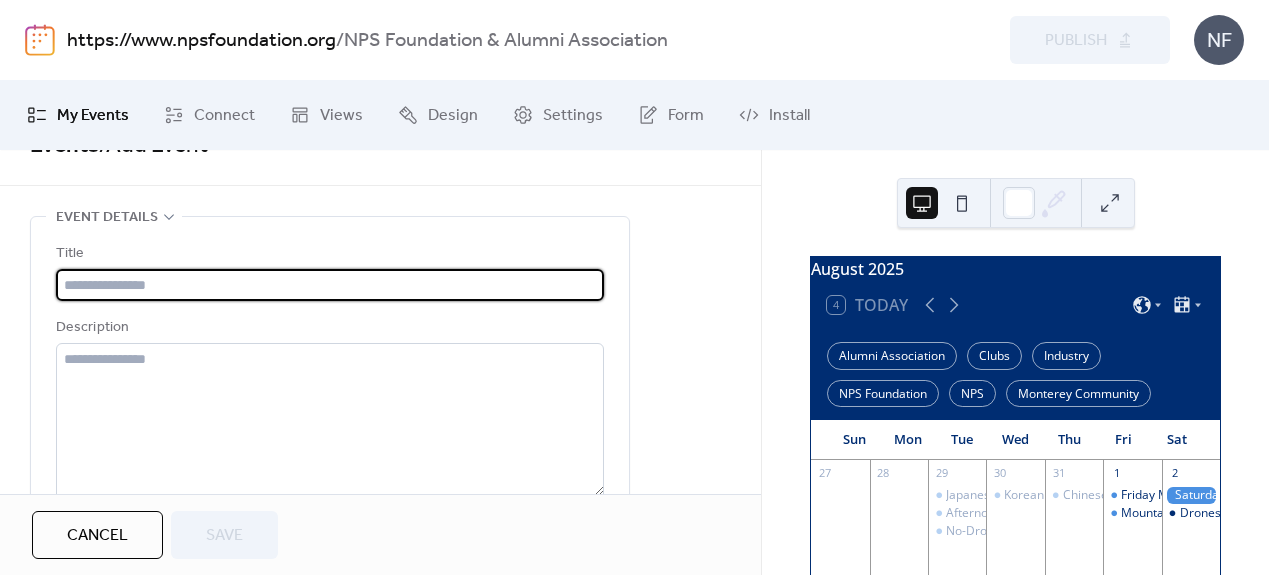 paste on "**********" 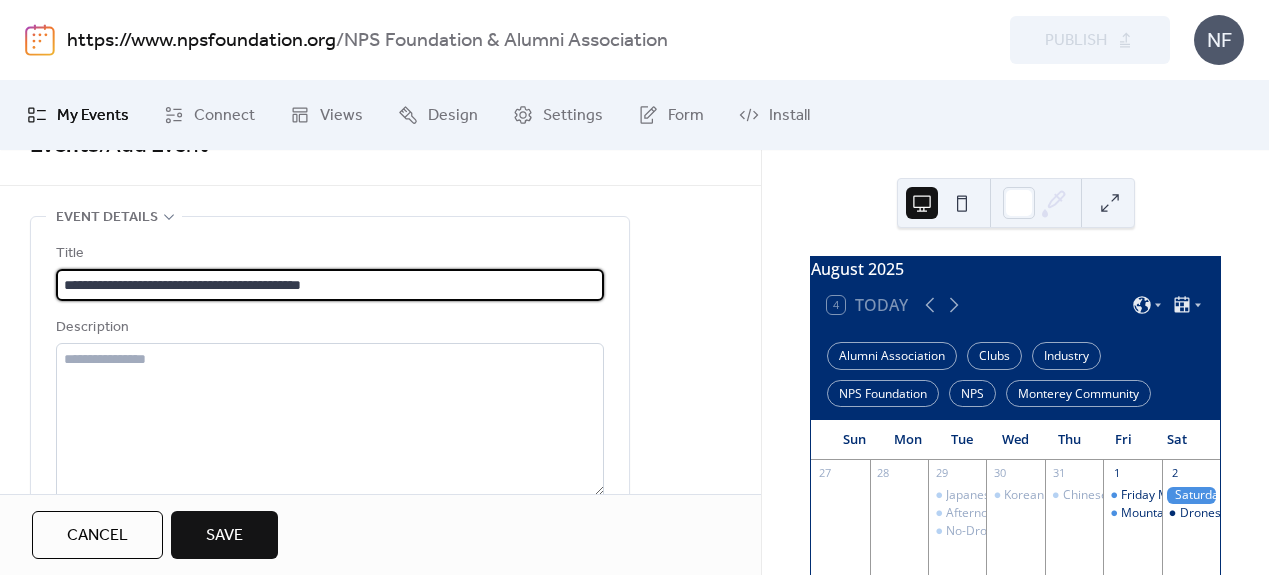 click on "**********" at bounding box center (330, 285) 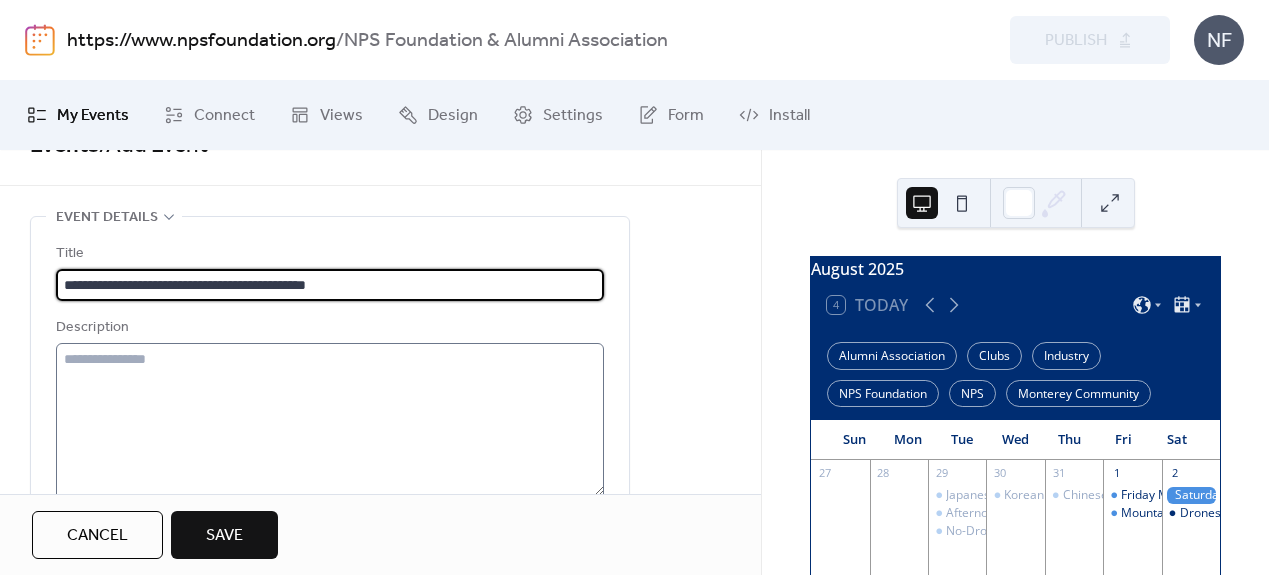 type on "**********" 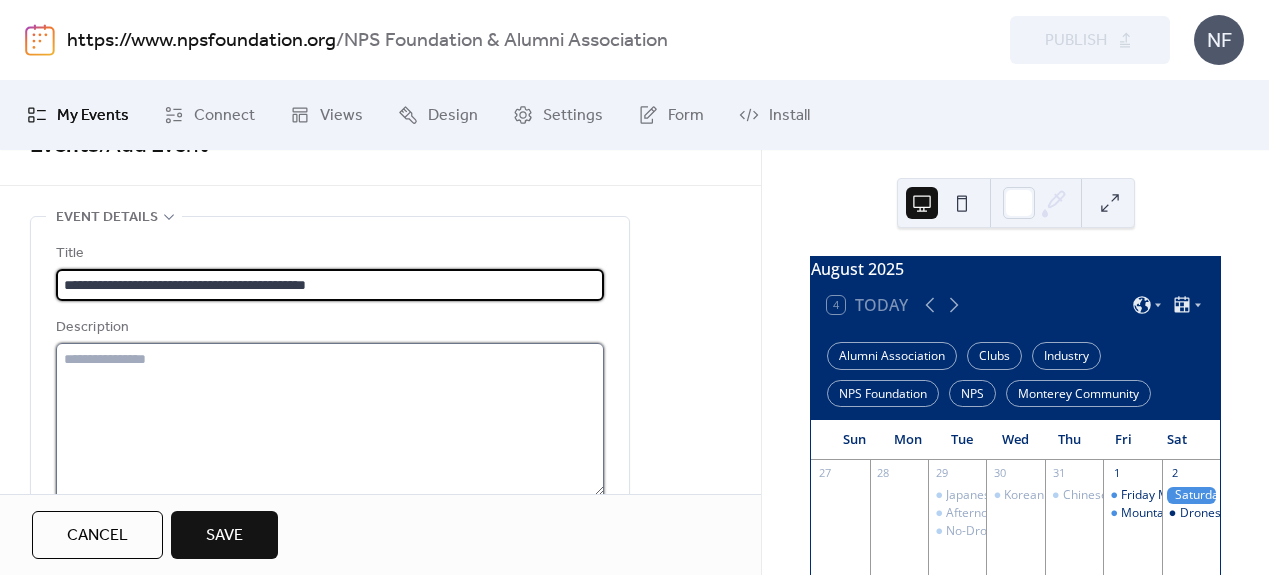 click at bounding box center (330, 419) 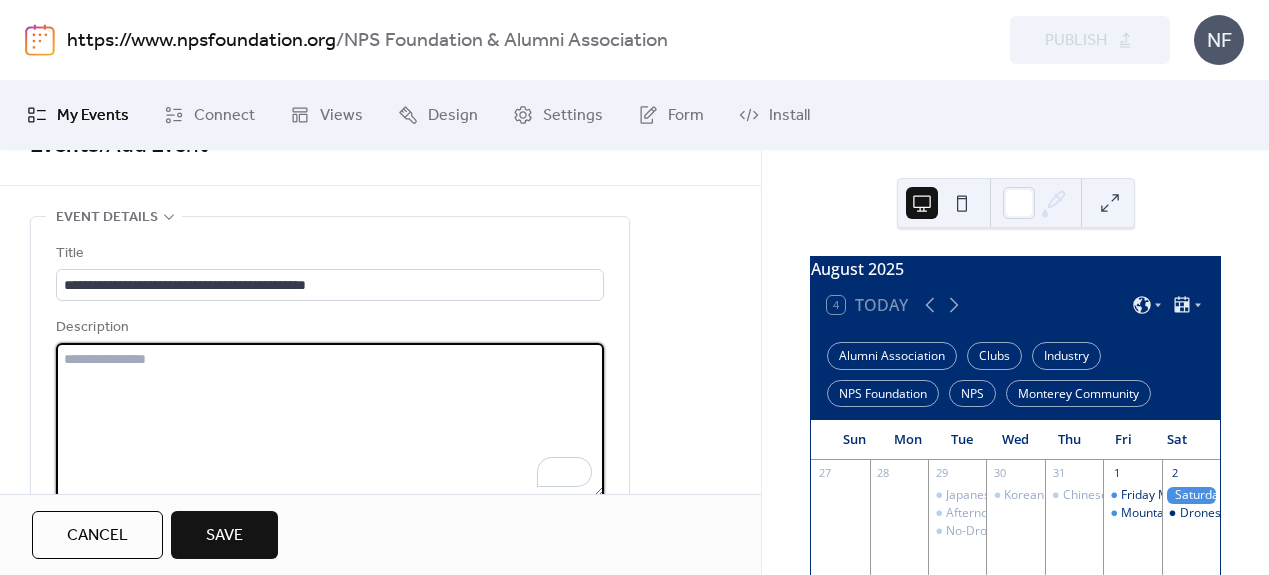 paste on "**********" 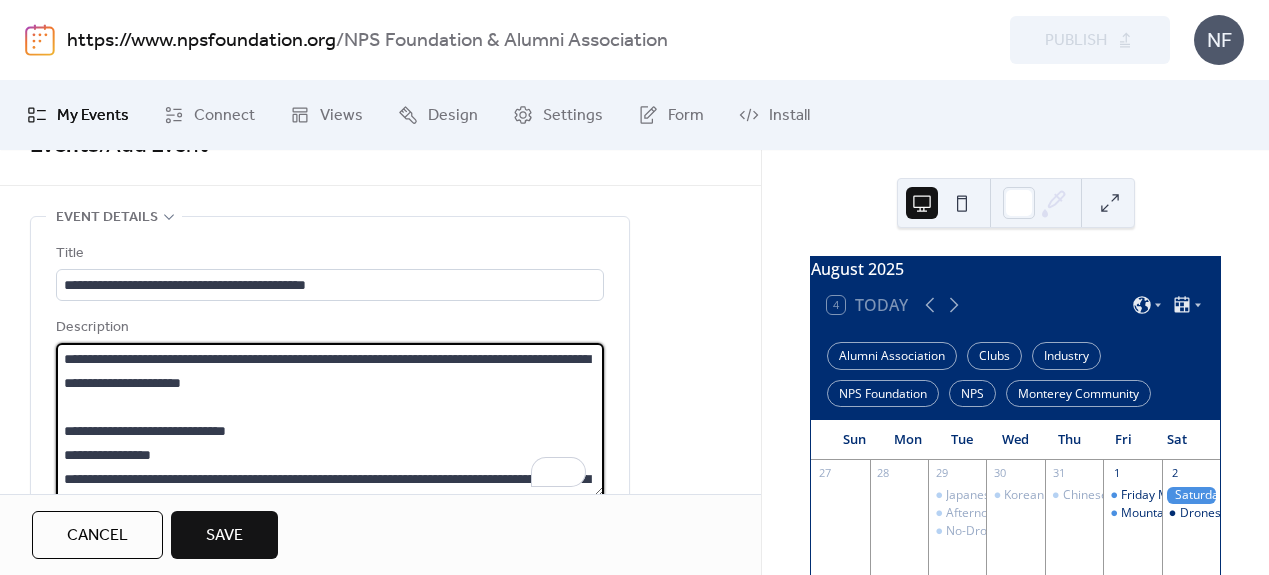 scroll, scrollTop: 261, scrollLeft: 0, axis: vertical 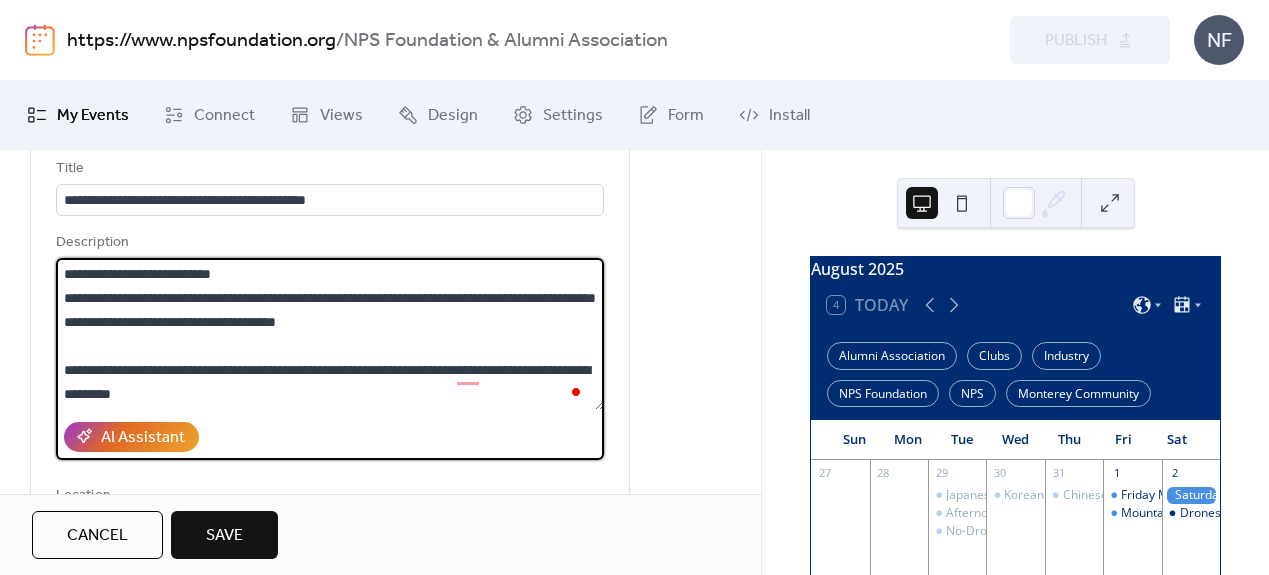 click on "**********" at bounding box center (330, 334) 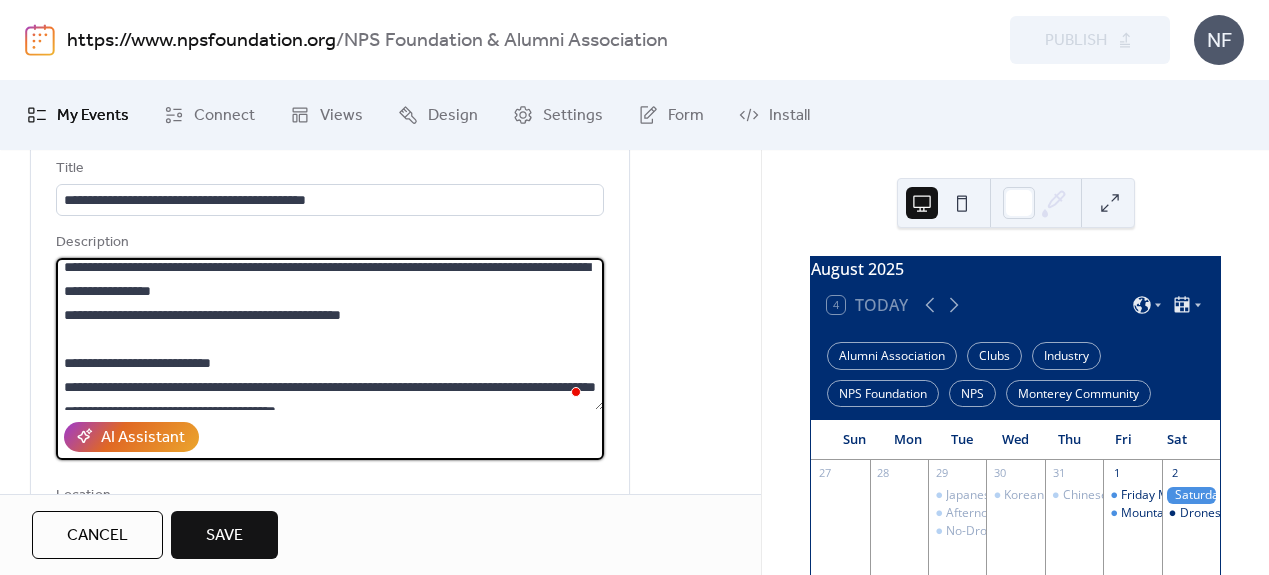 scroll, scrollTop: 92, scrollLeft: 0, axis: vertical 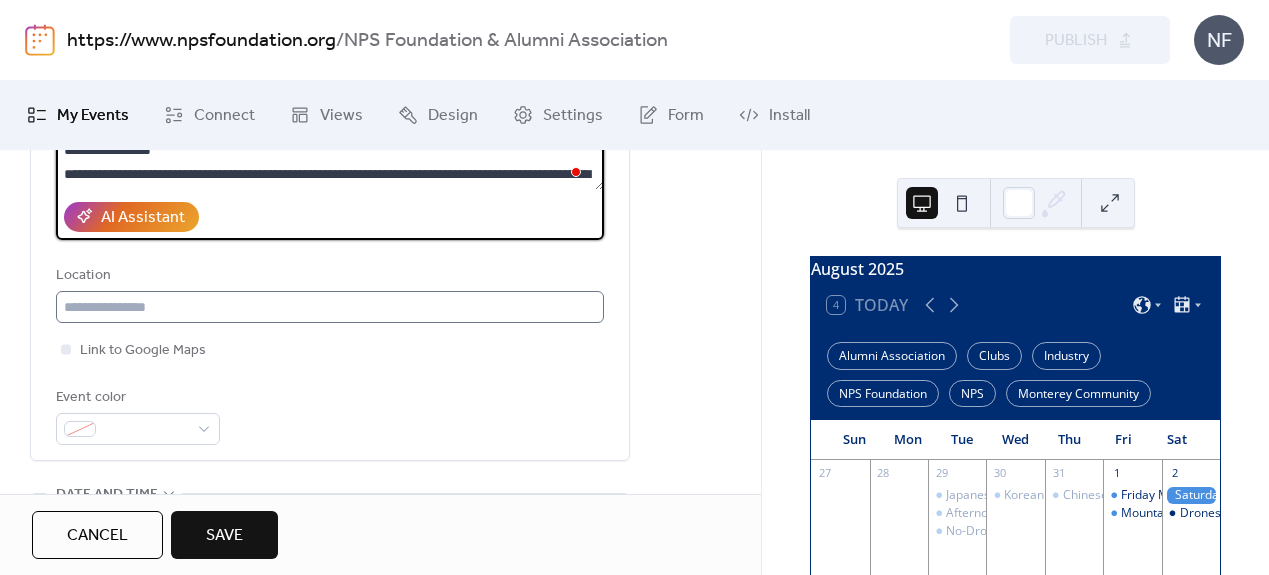type on "**********" 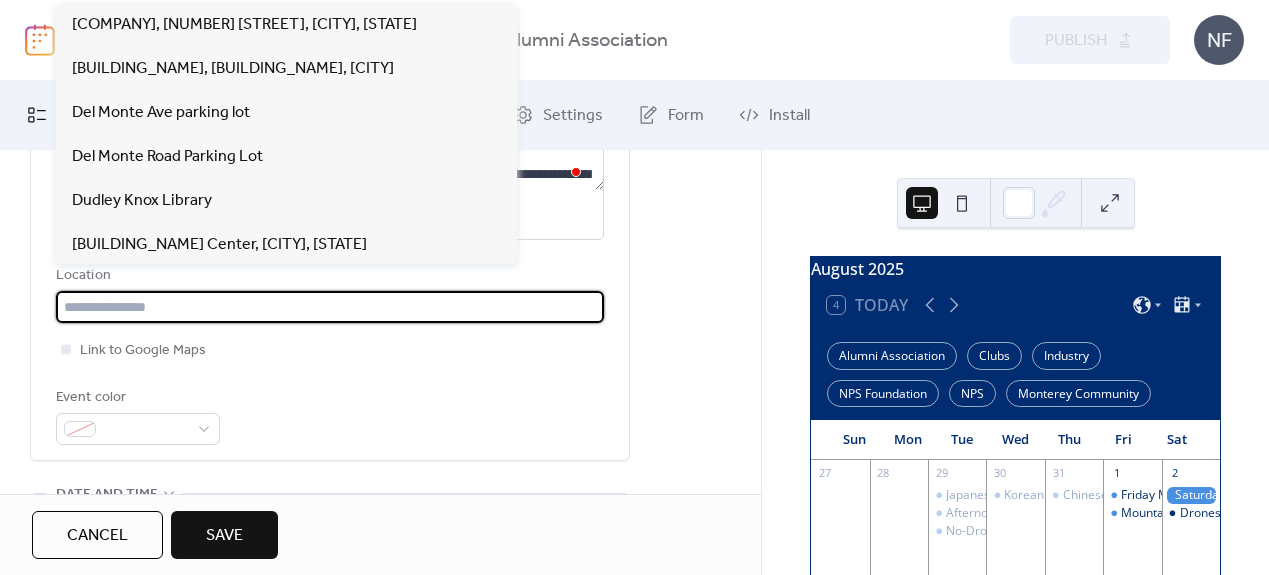 click at bounding box center (330, 307) 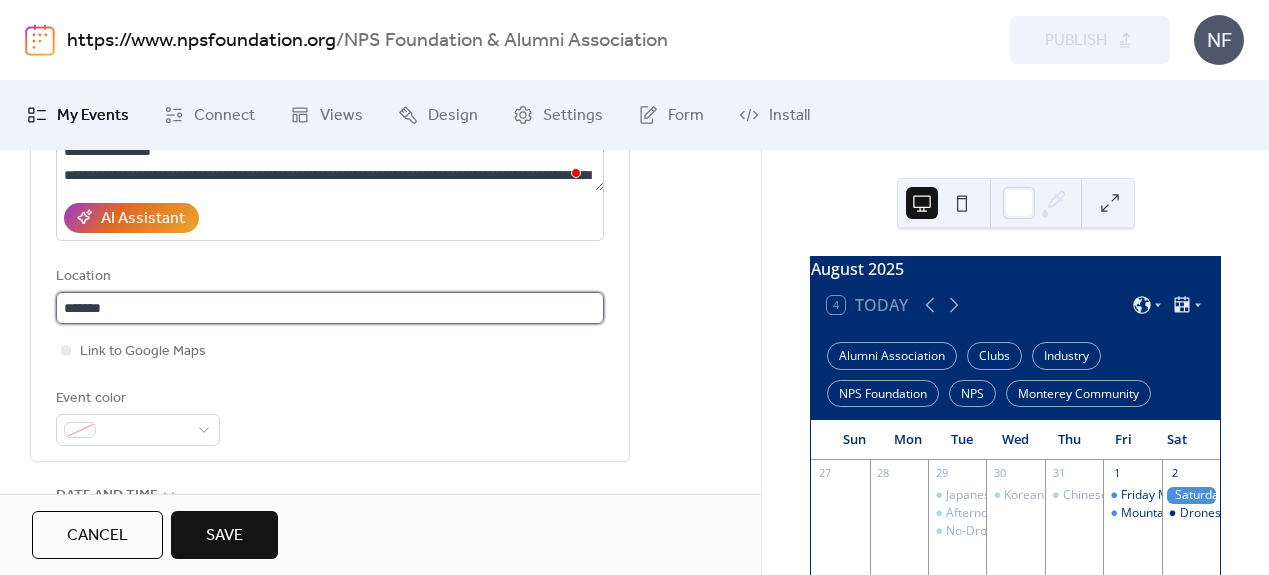 click on "*******" at bounding box center (330, 308) 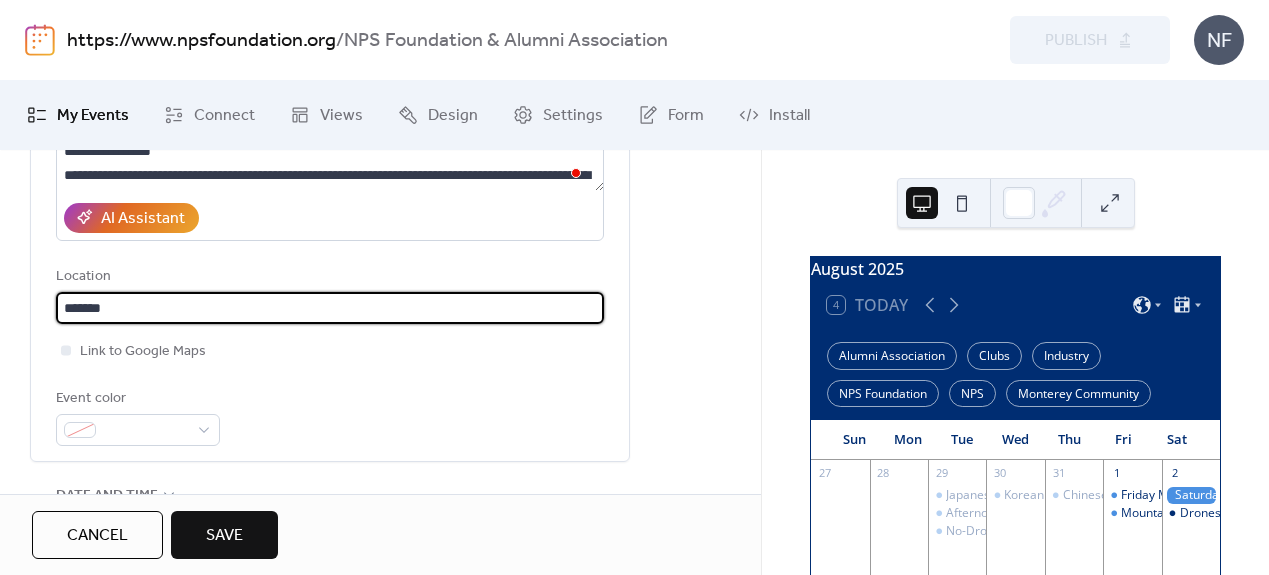 click on "*******" at bounding box center (330, 308) 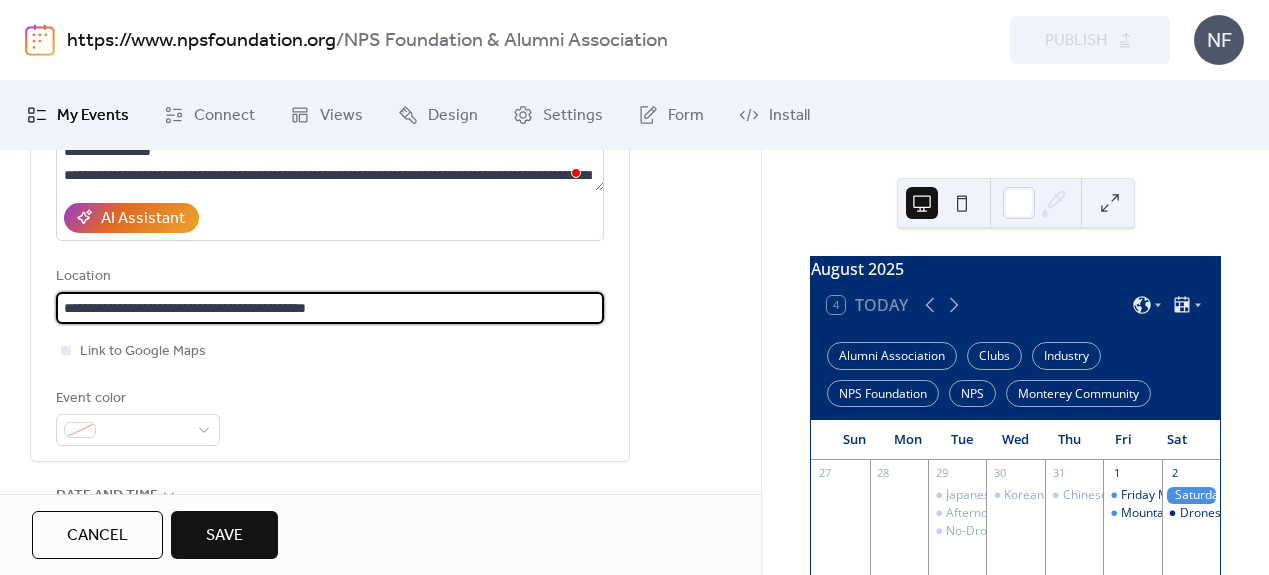 type on "**********" 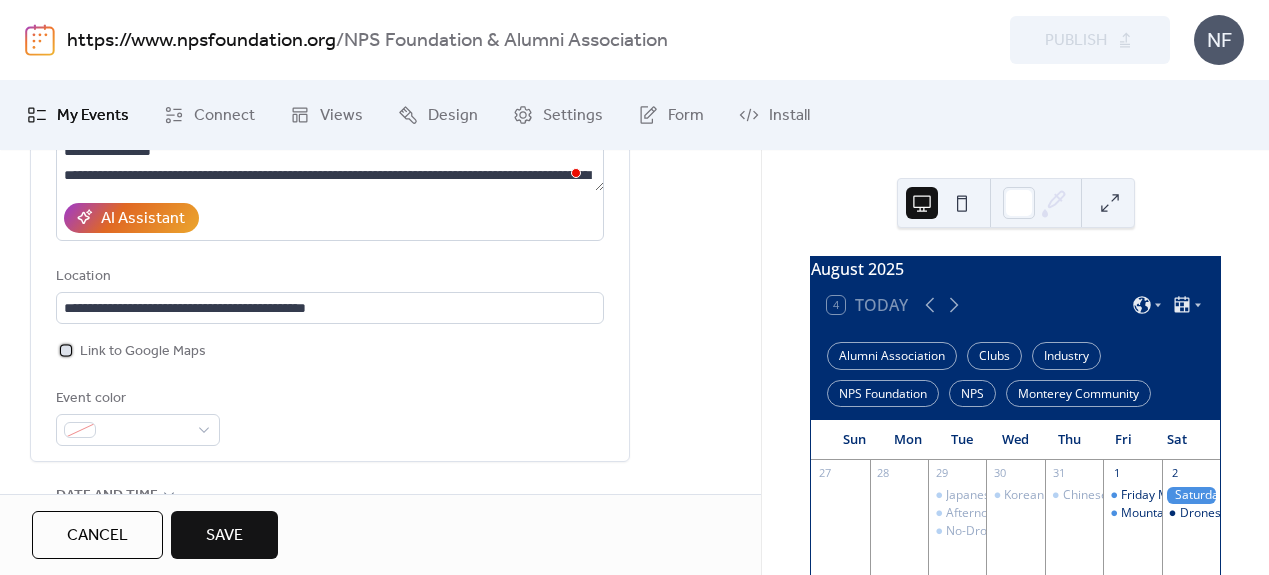 click at bounding box center (66, 350) 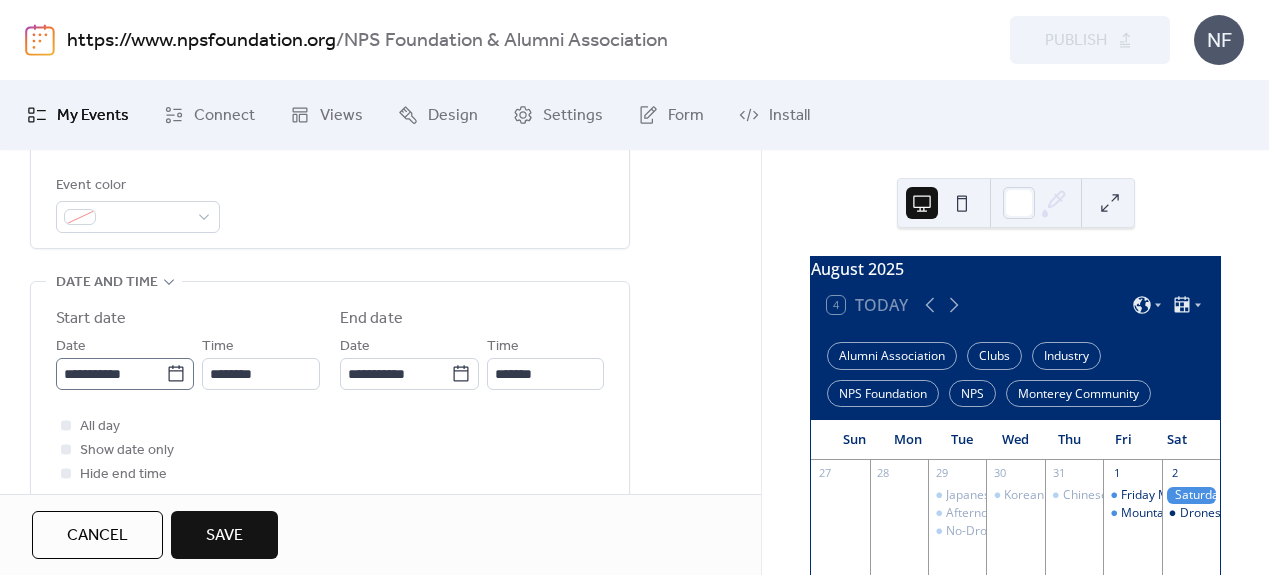 click 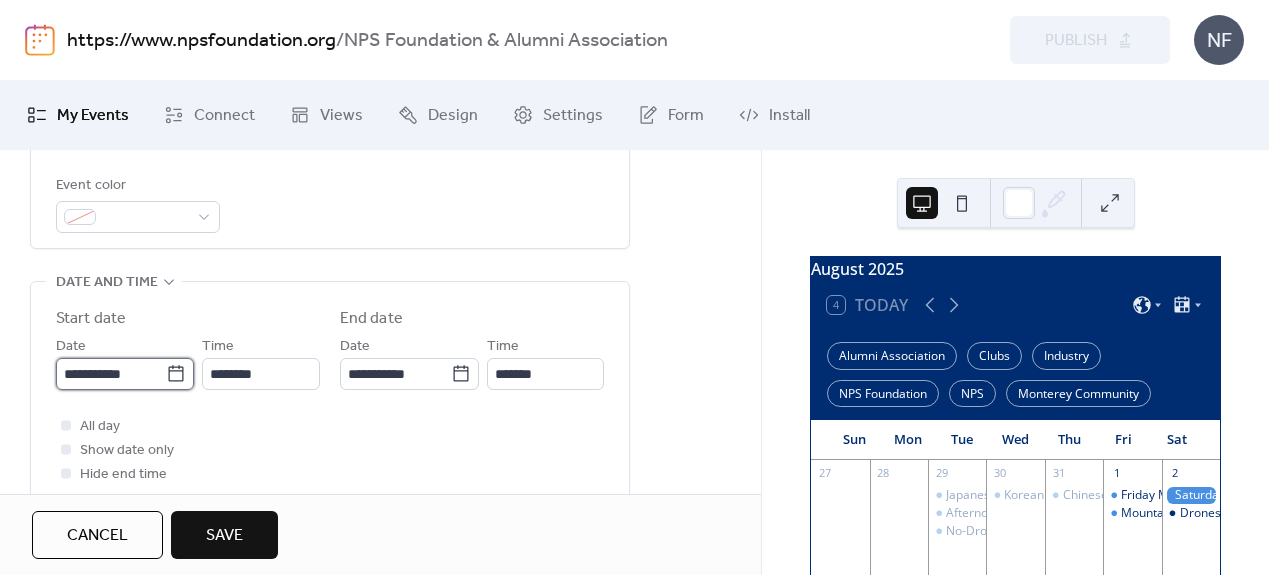 click on "**********" at bounding box center (111, 374) 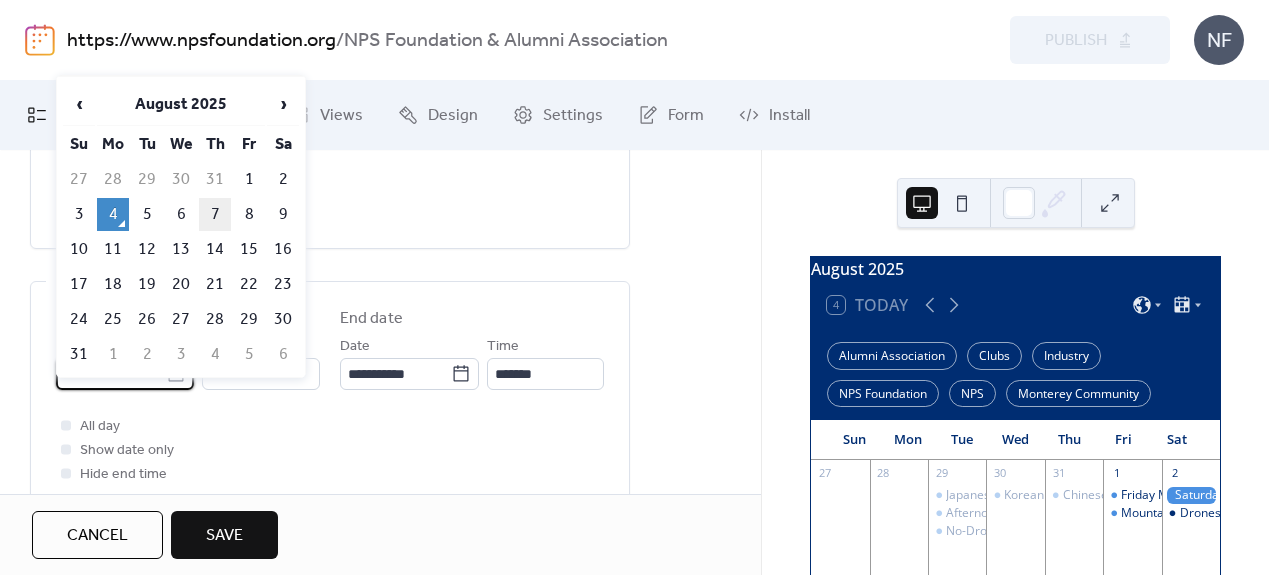 click on "7" at bounding box center [215, 214] 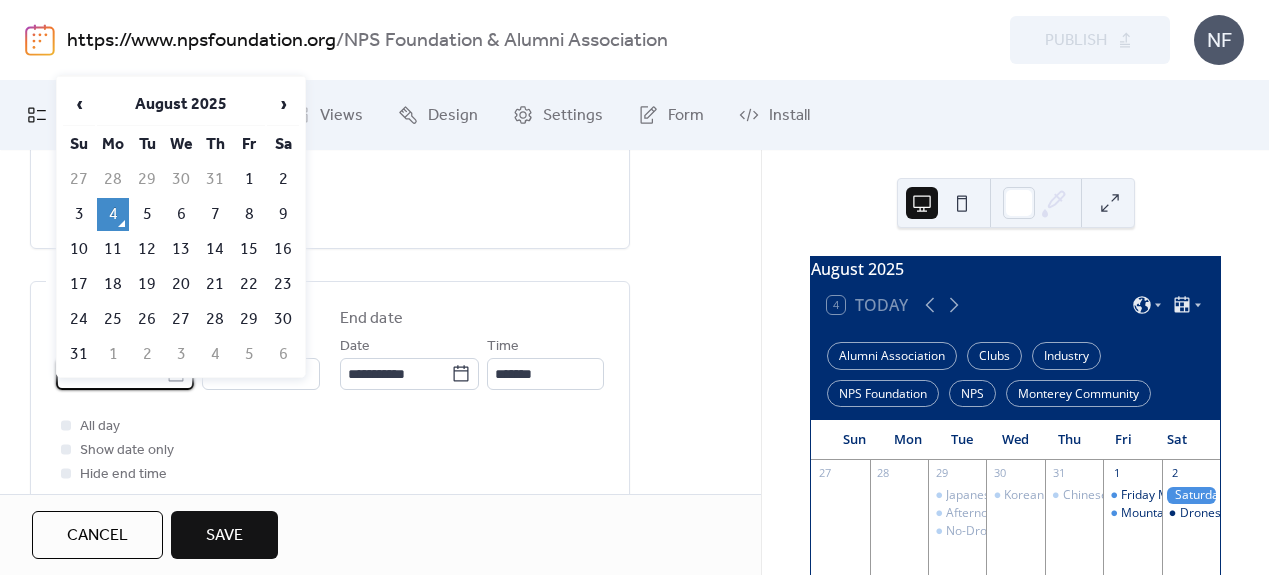type on "**********" 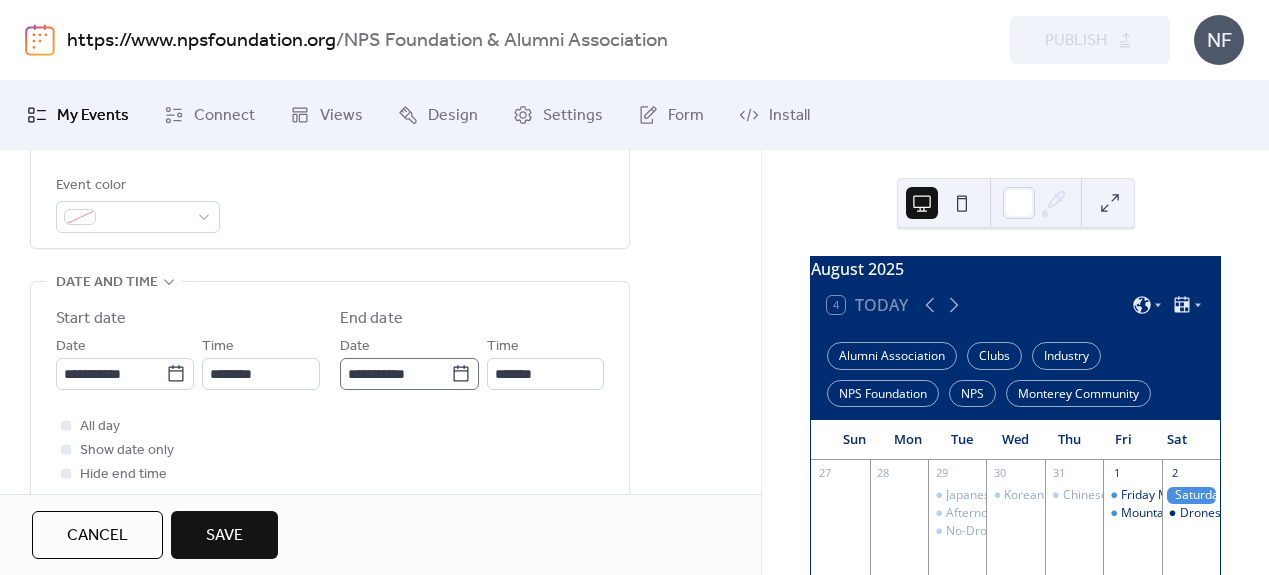 click 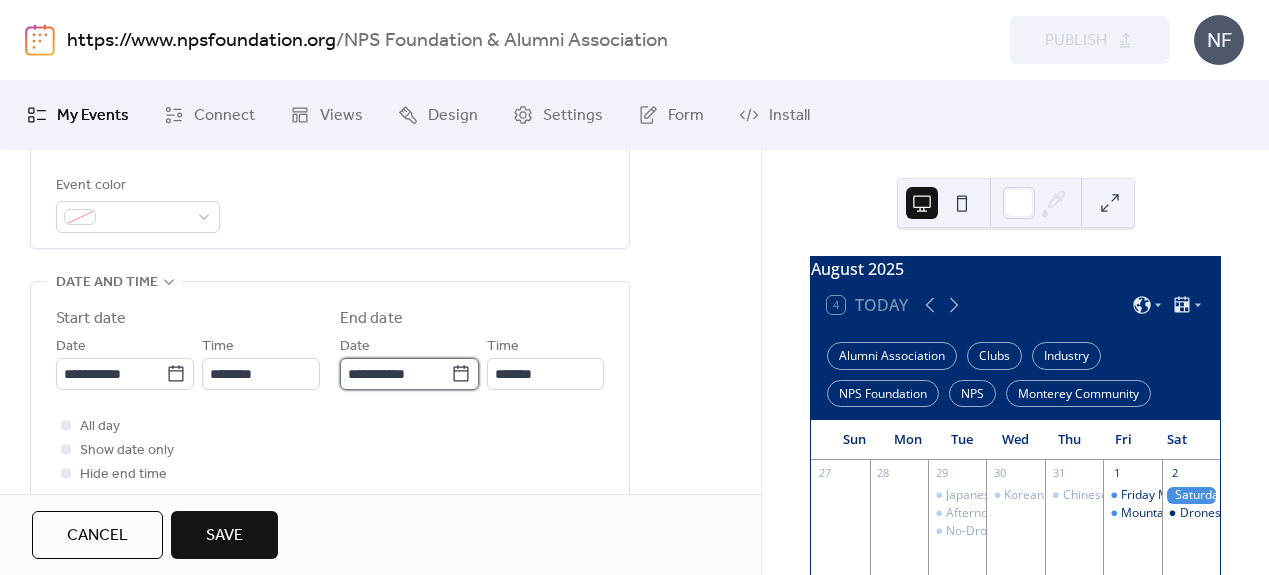 click on "**********" at bounding box center [395, 374] 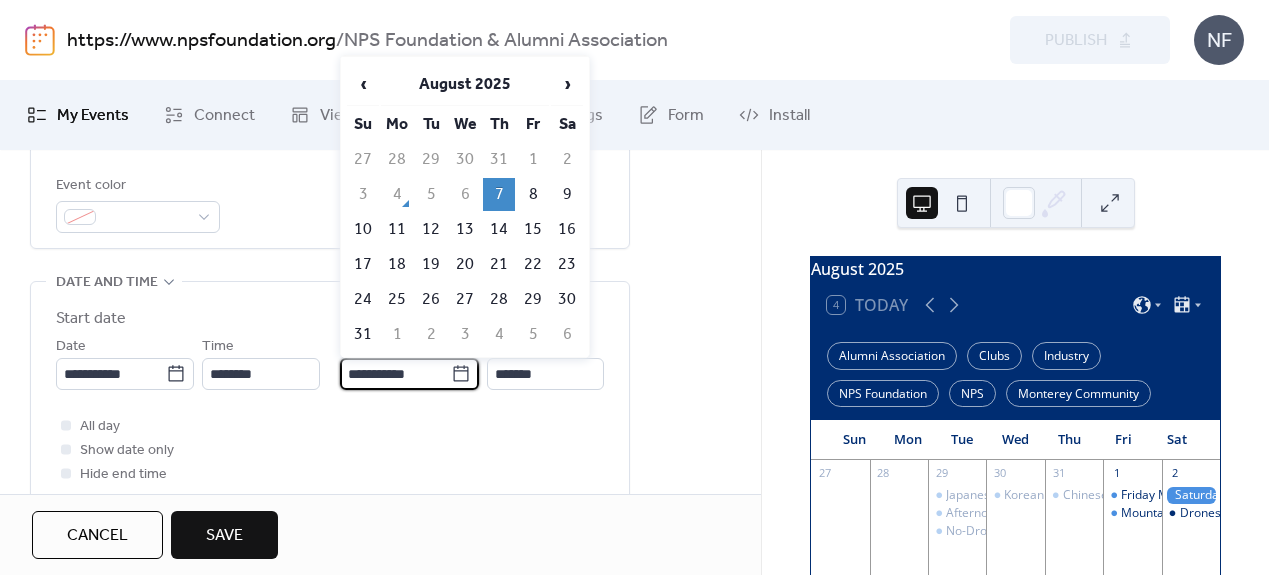 click on "7" at bounding box center [499, 194] 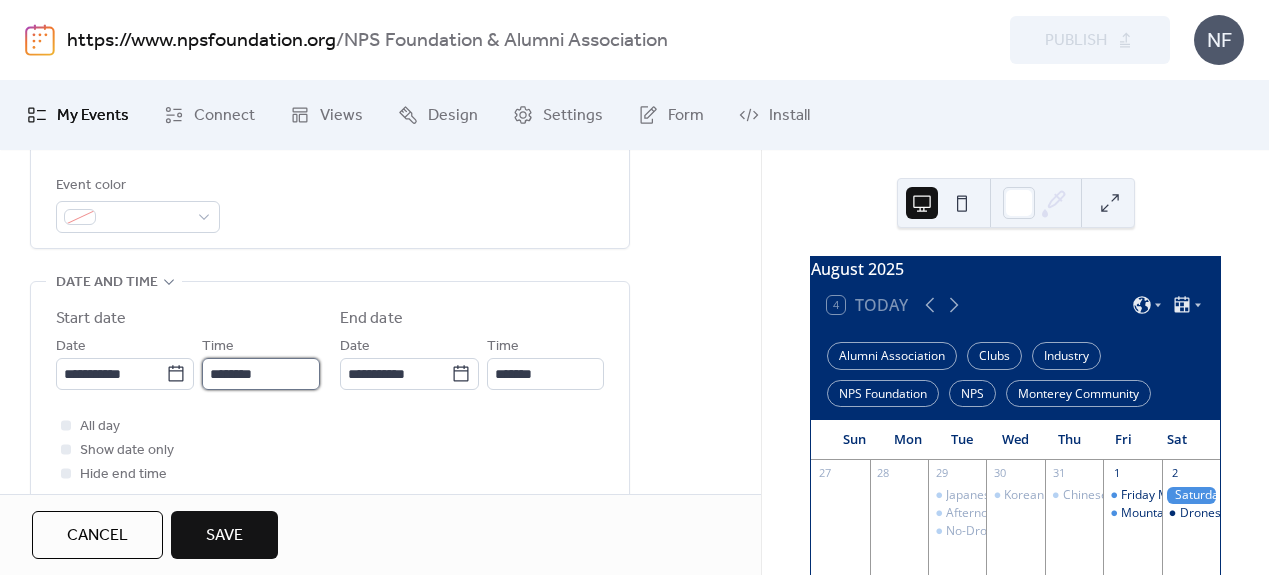 click on "********" at bounding box center (261, 374) 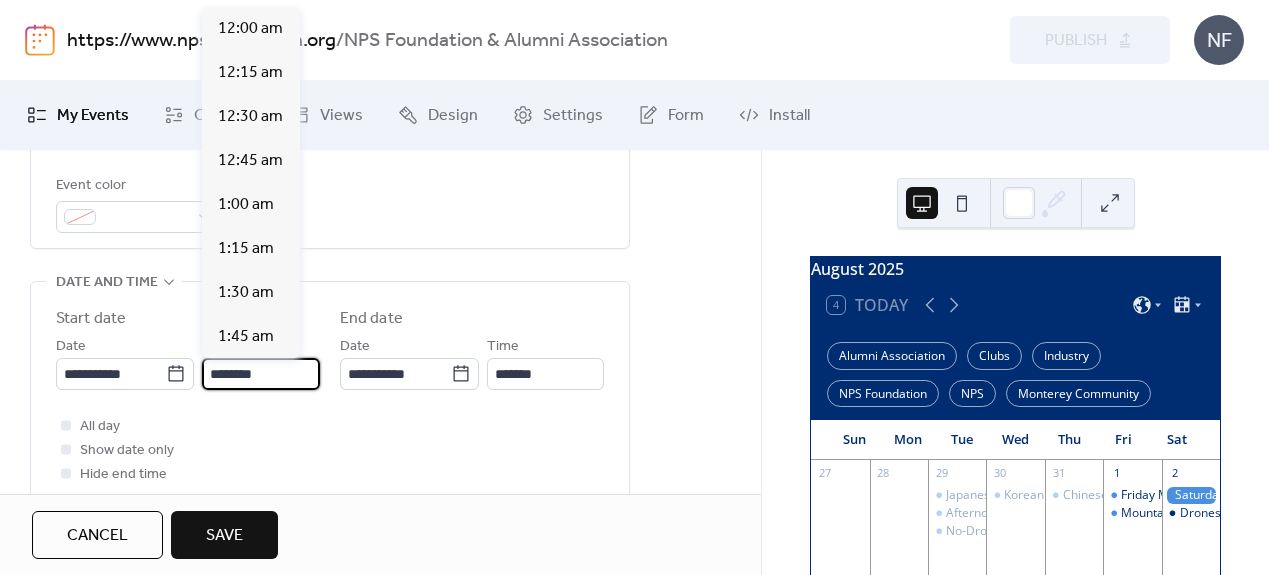 click on "********" at bounding box center (261, 374) 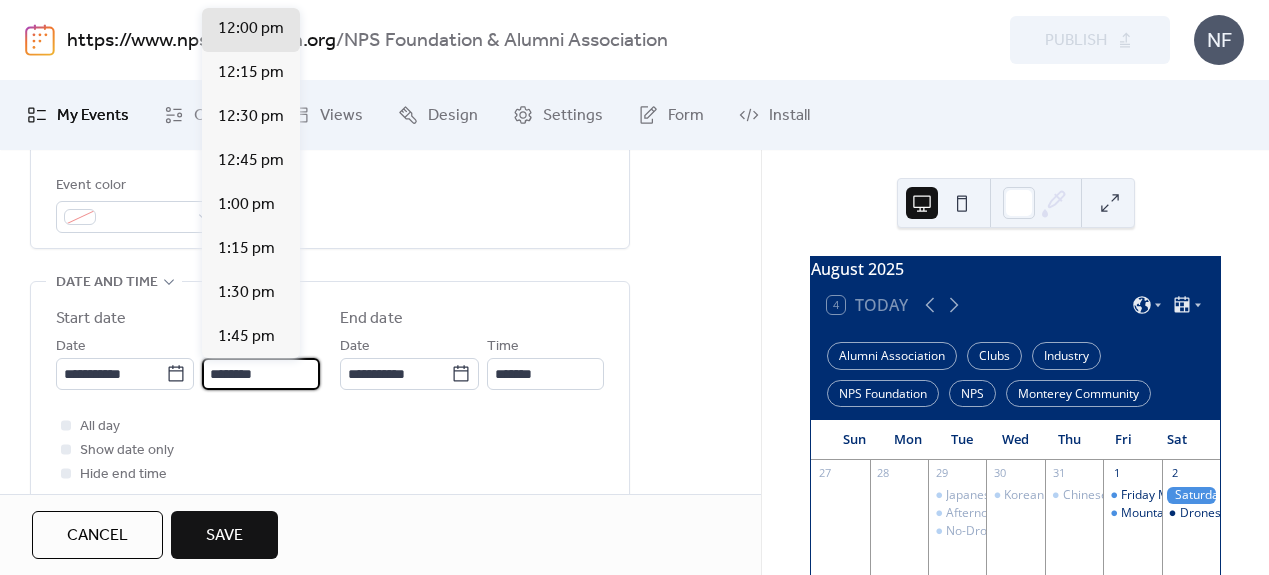 click on "********" at bounding box center [261, 374] 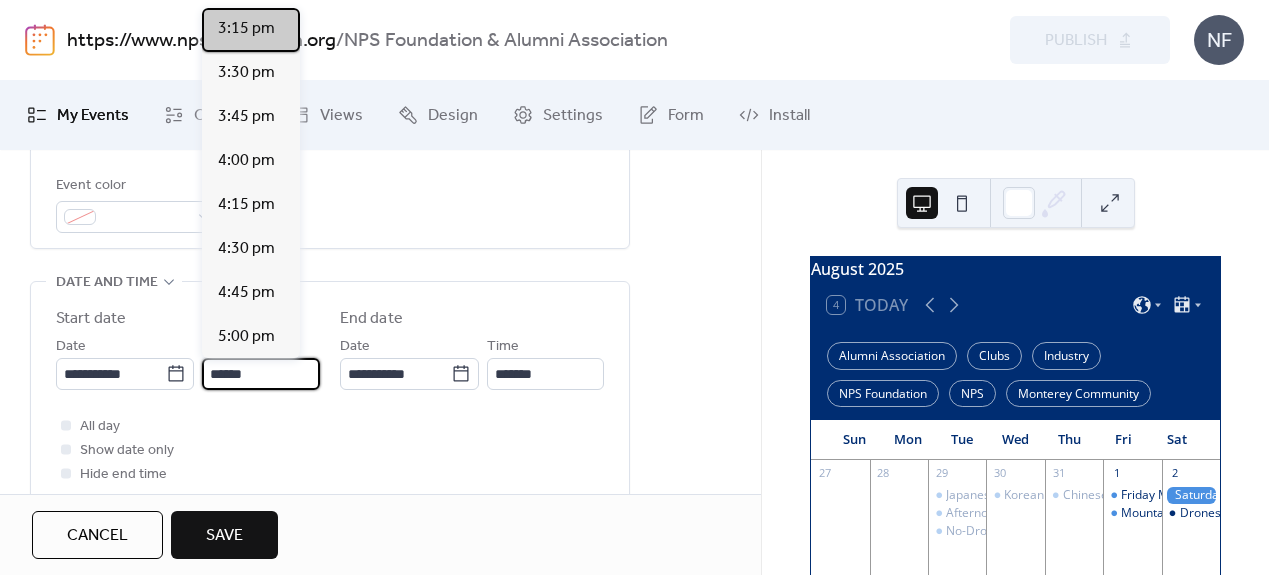 click on "3:15 pm" at bounding box center (251, 30) 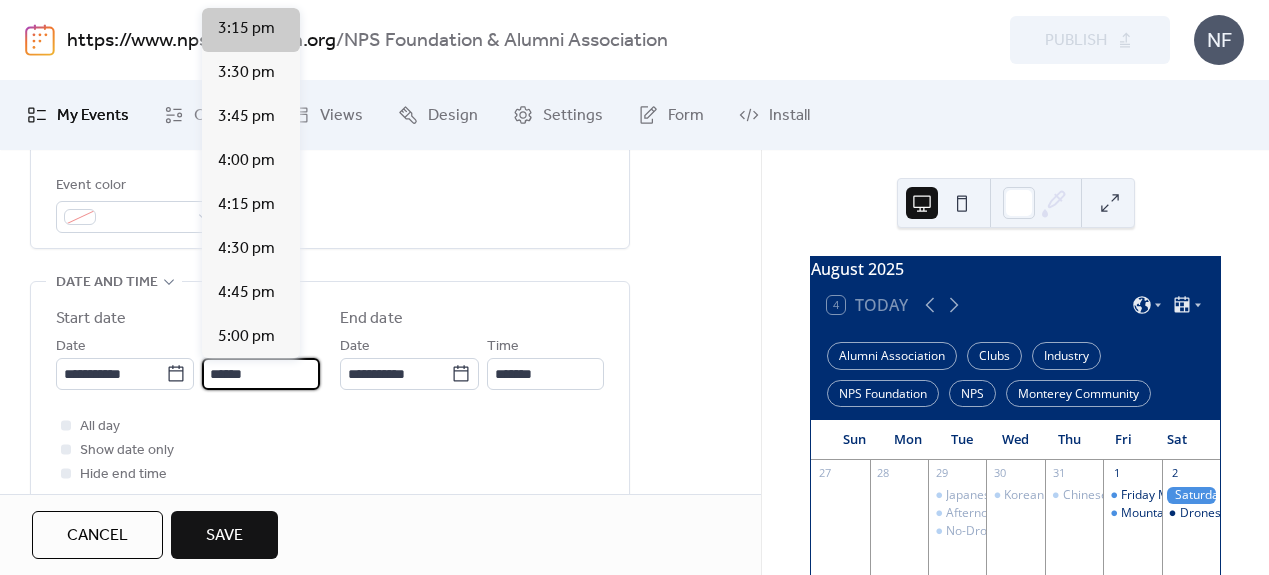 type on "*******" 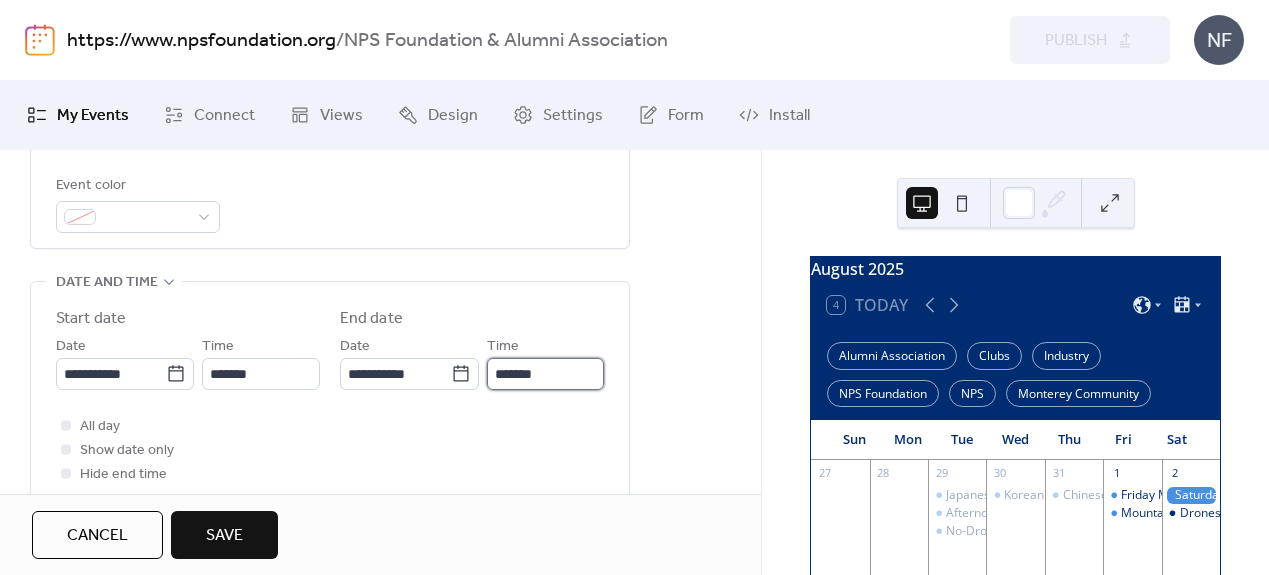 click on "*******" at bounding box center [545, 374] 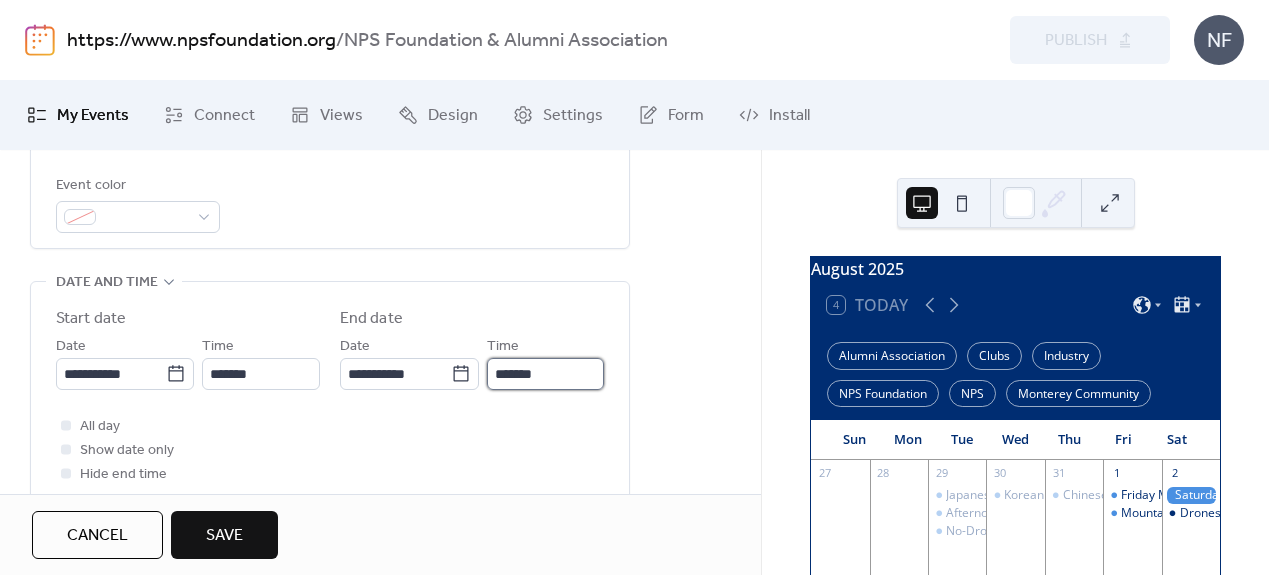 click on "*******" at bounding box center (545, 374) 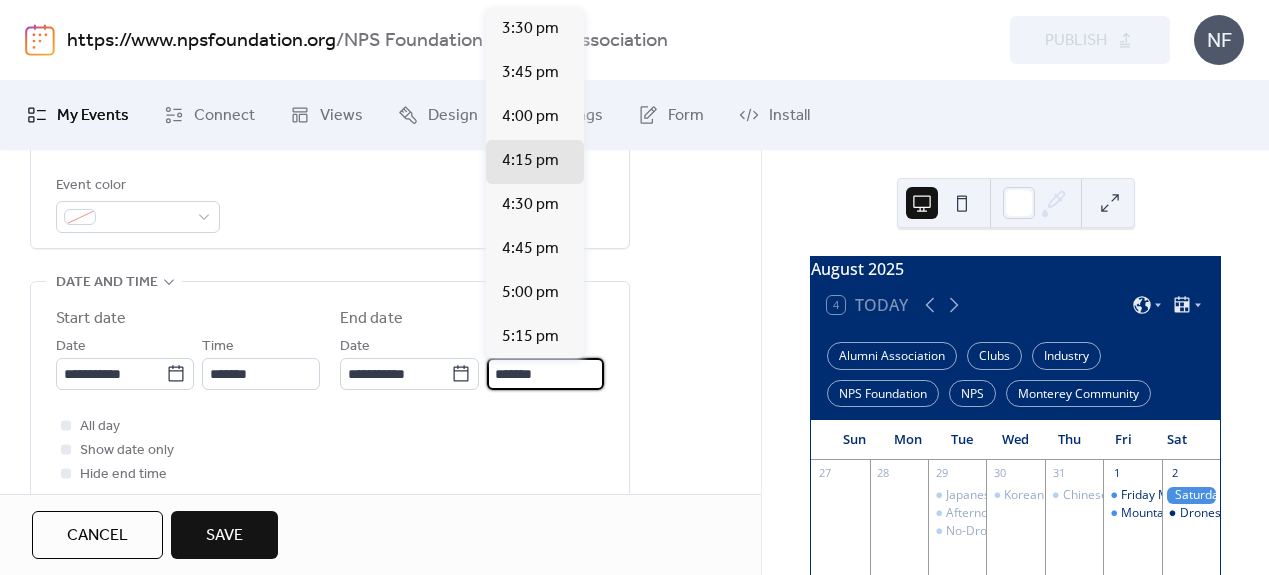 click on "*******" at bounding box center [545, 374] 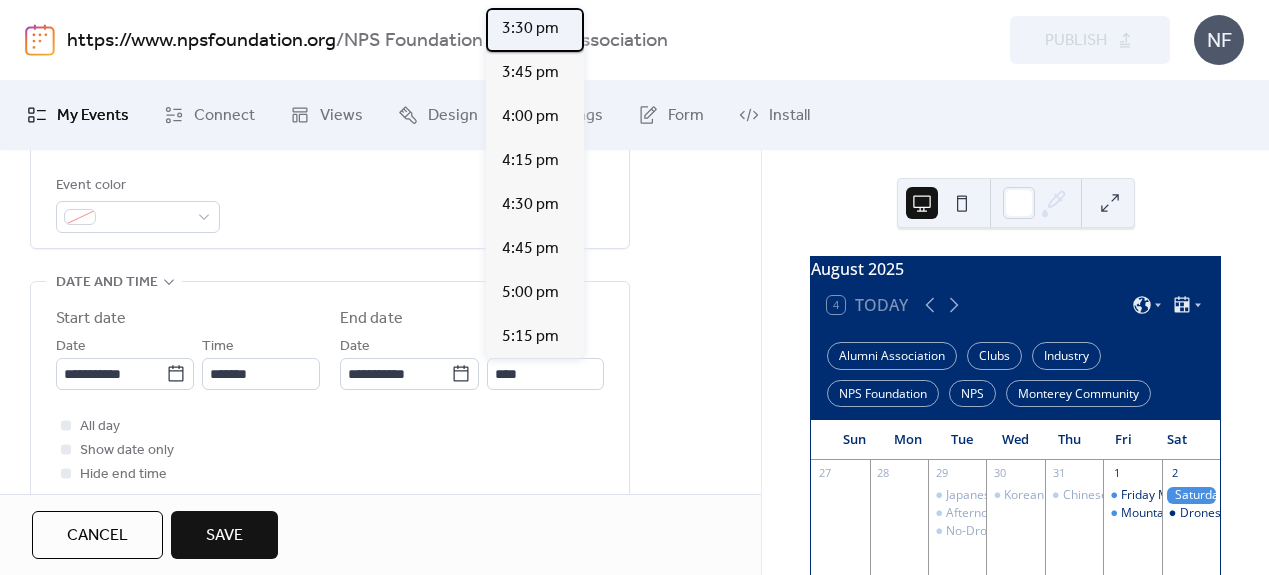 click on "3:30 pm" at bounding box center (530, 29) 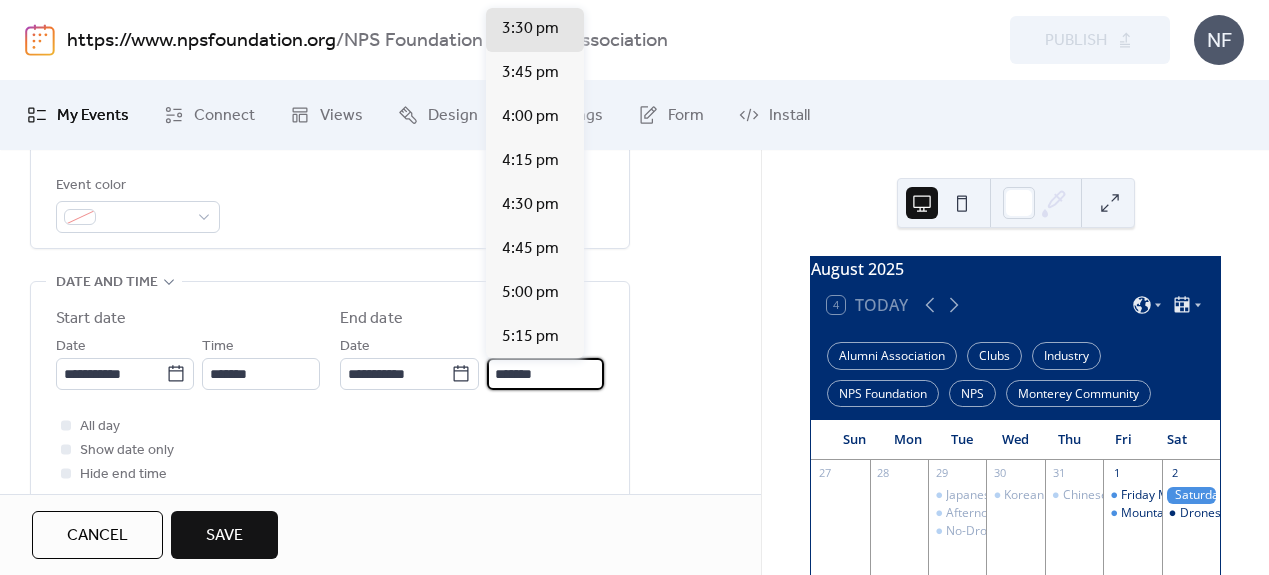 click on "*******" at bounding box center [545, 374] 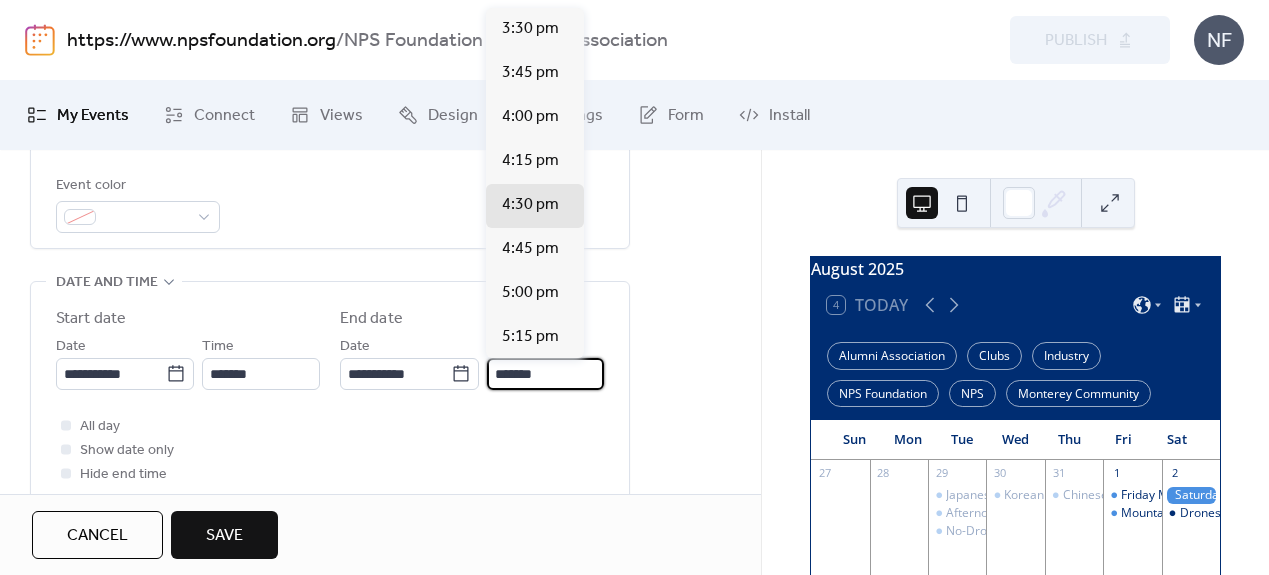 type on "*******" 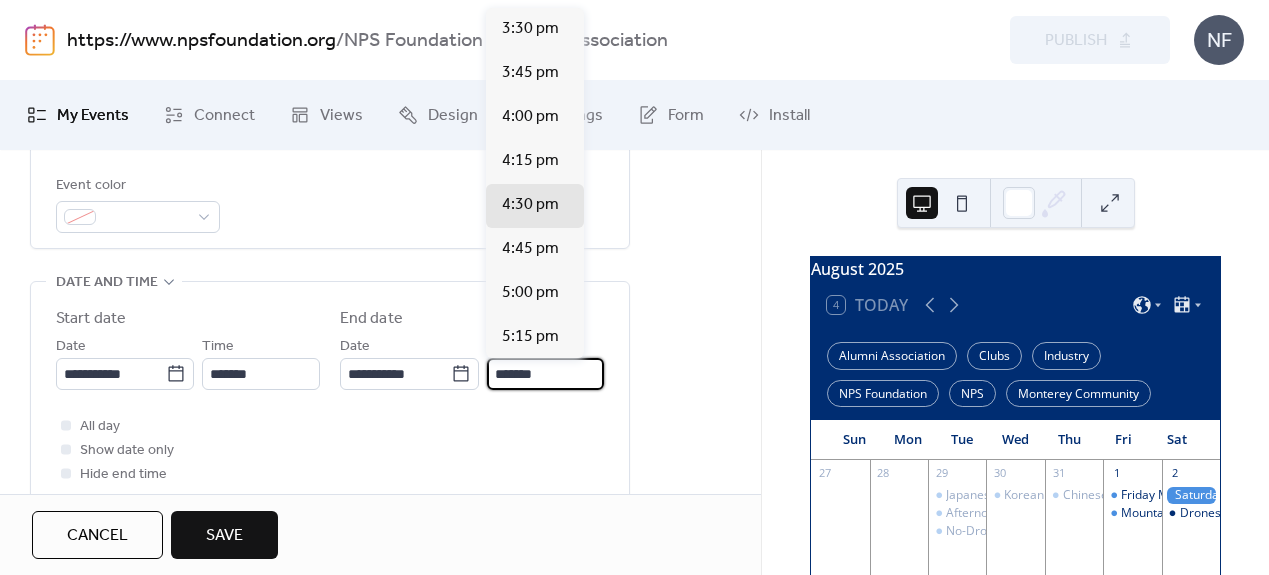click on "All day Show date only Hide end time" at bounding box center (330, 450) 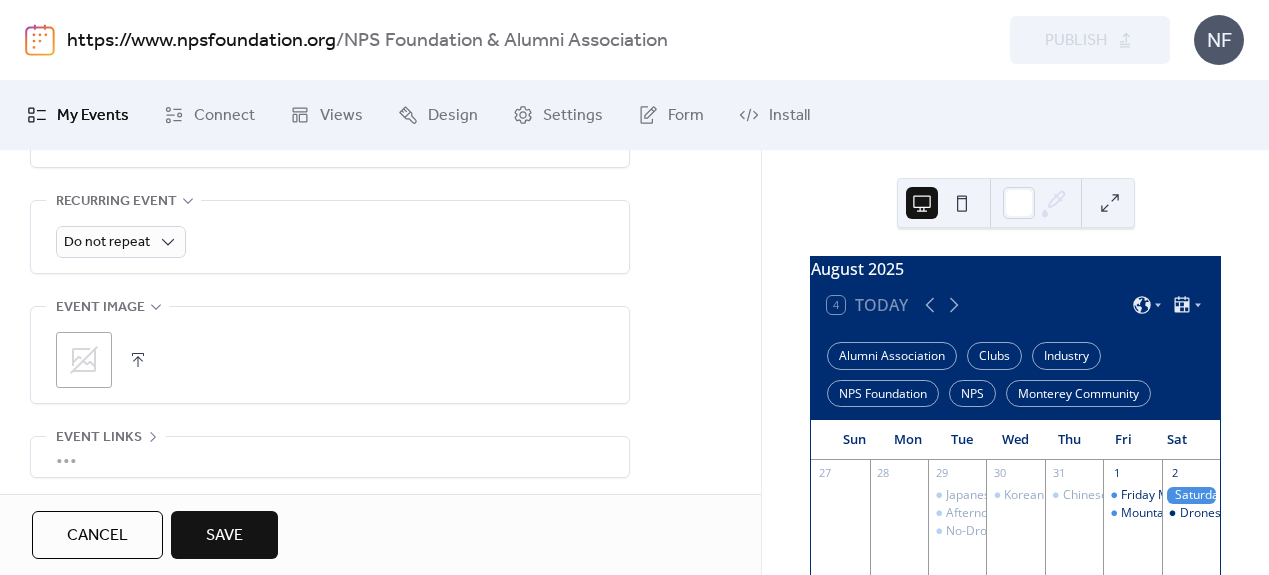 scroll, scrollTop: 889, scrollLeft: 0, axis: vertical 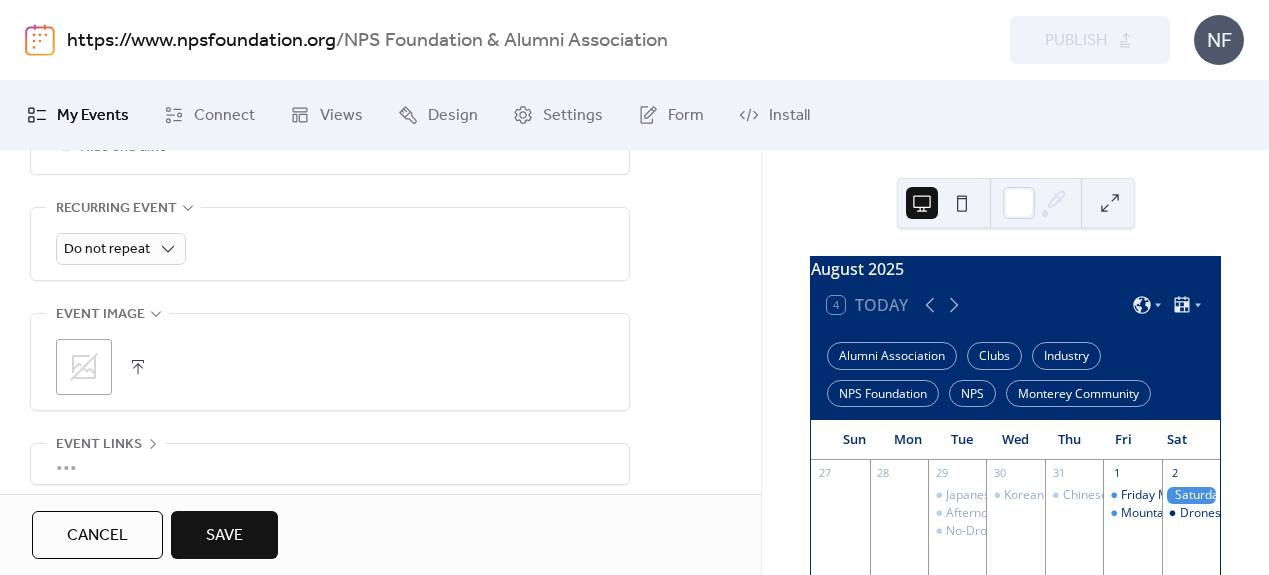 click 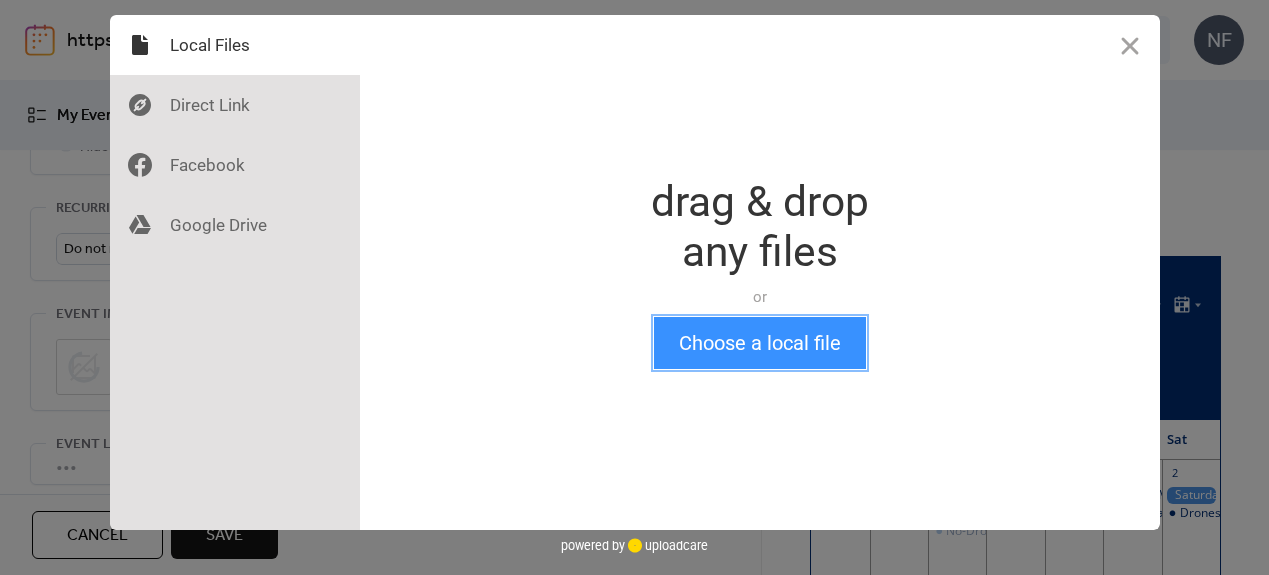 click on "Choose a local file" at bounding box center (760, 343) 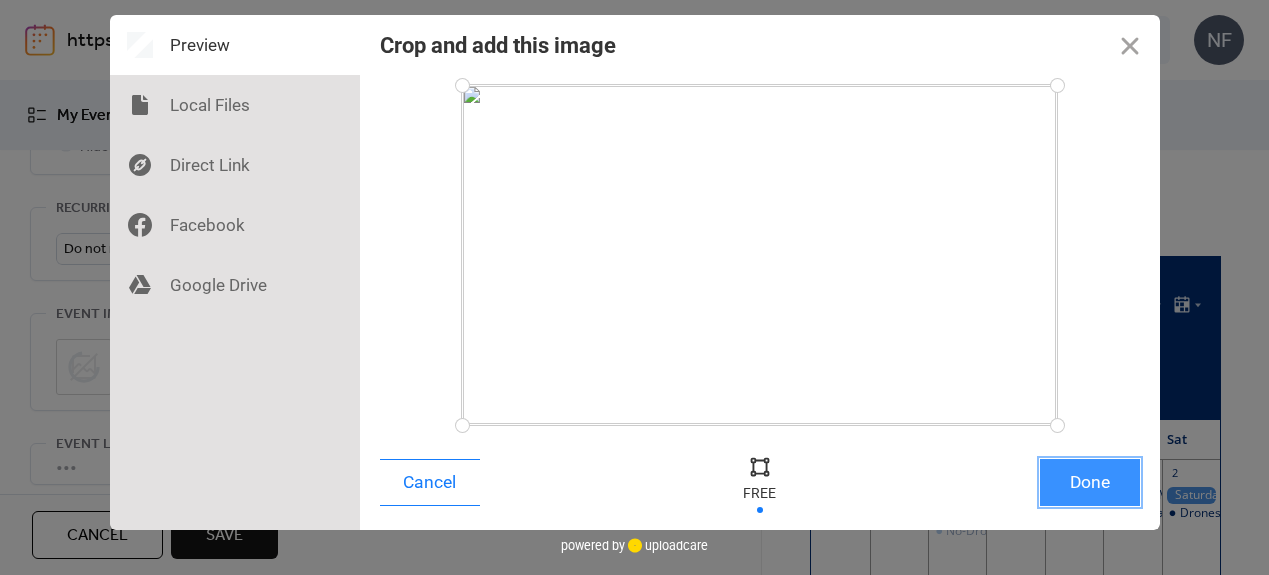 click on "Done" at bounding box center [1090, 482] 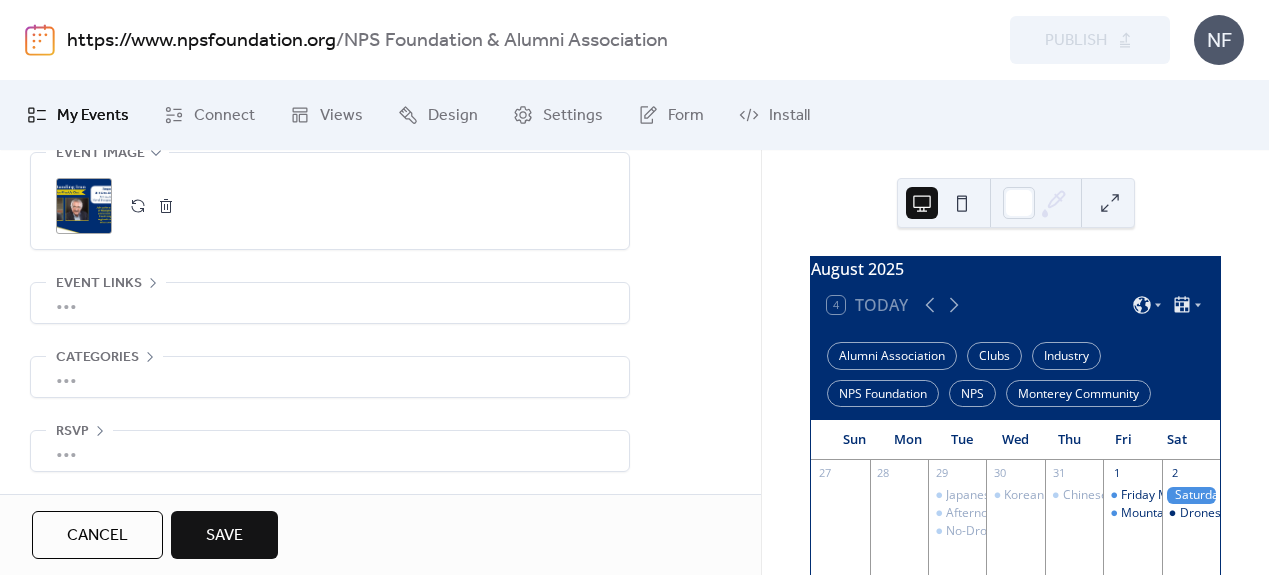 click on "•••" at bounding box center [330, 303] 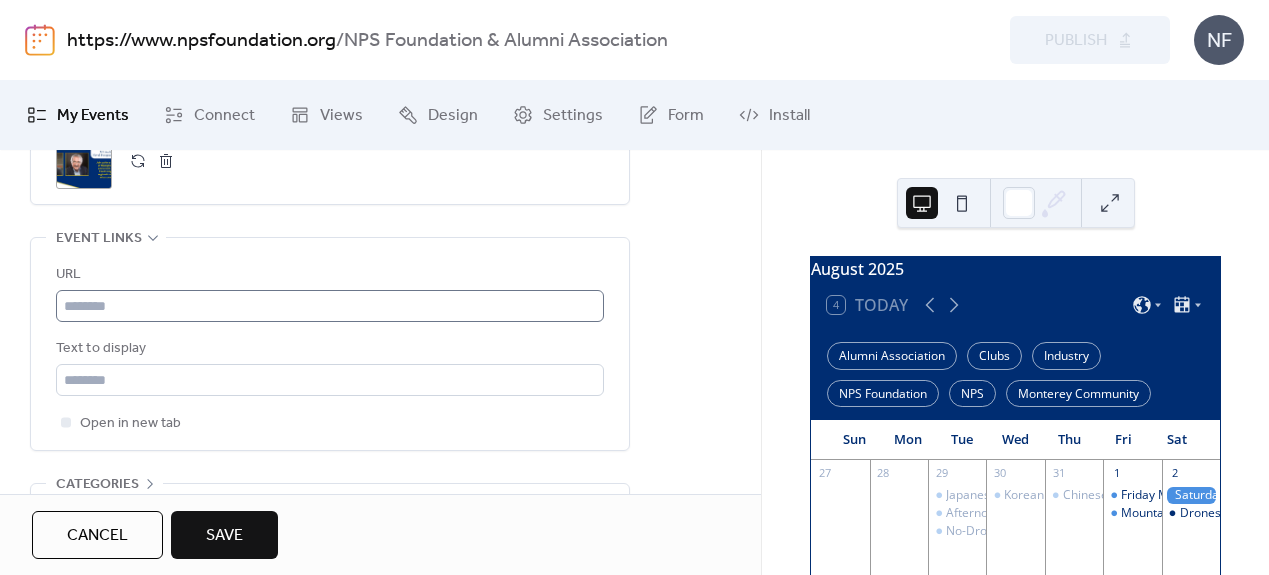 scroll, scrollTop: 1113, scrollLeft: 0, axis: vertical 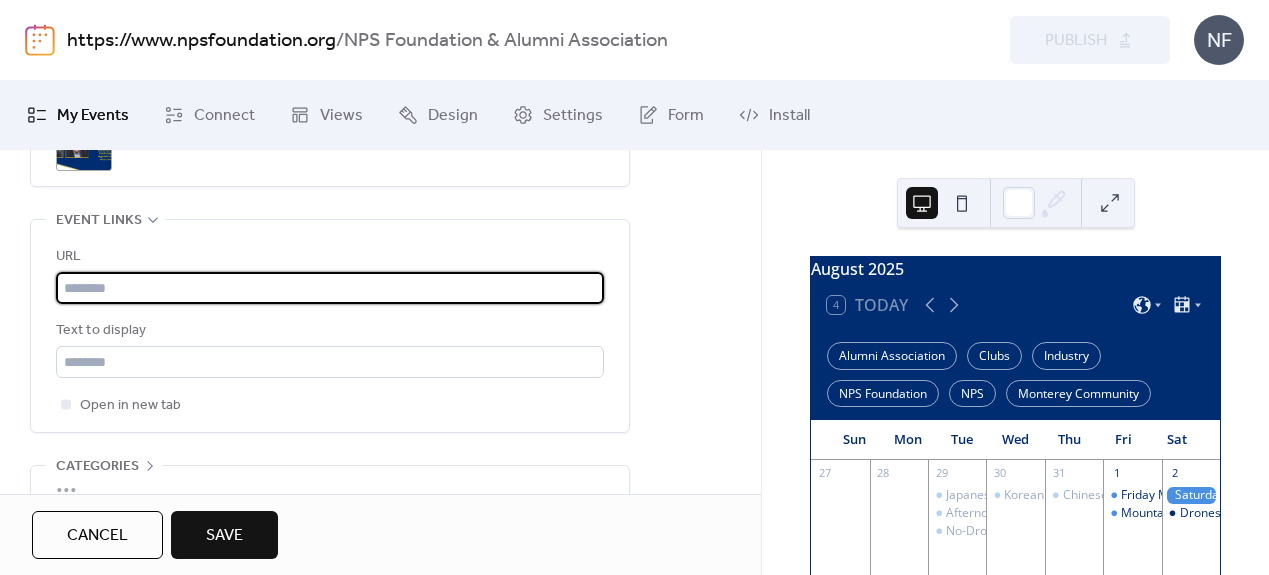 click at bounding box center [330, 288] 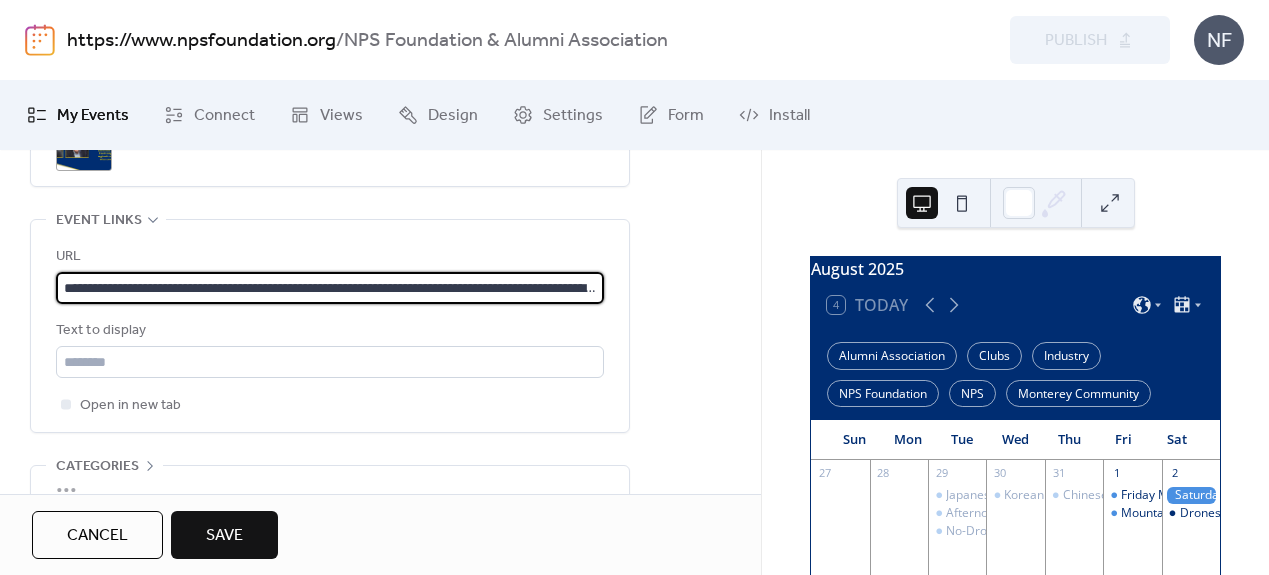 scroll, scrollTop: 0, scrollLeft: 388, axis: horizontal 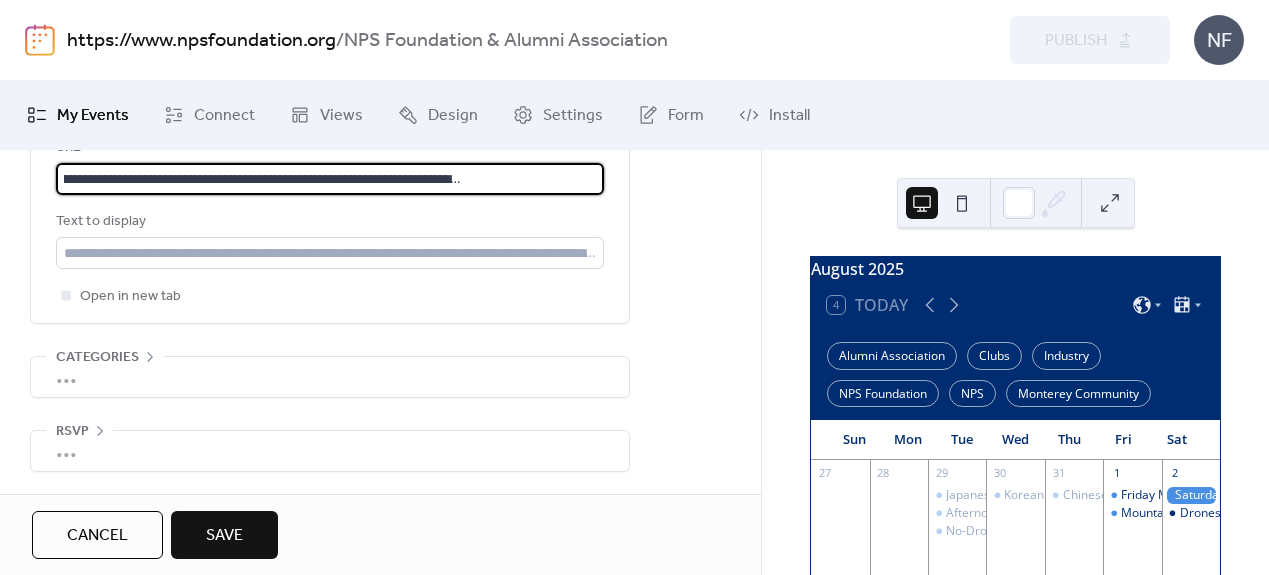 type on "**********" 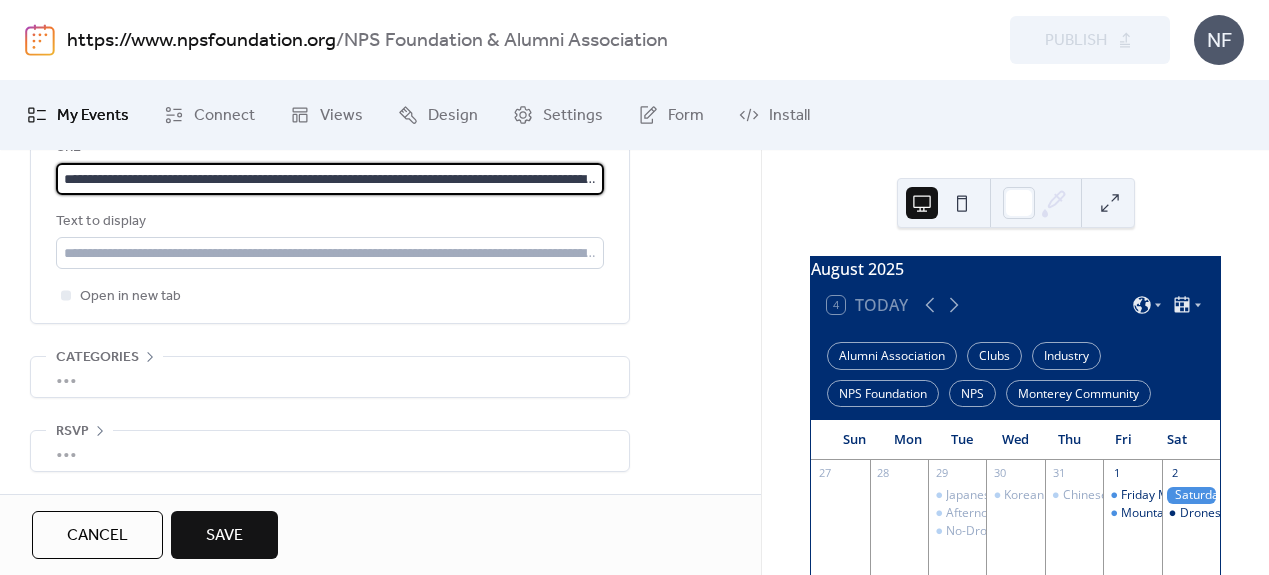 click on "•••" at bounding box center [330, 377] 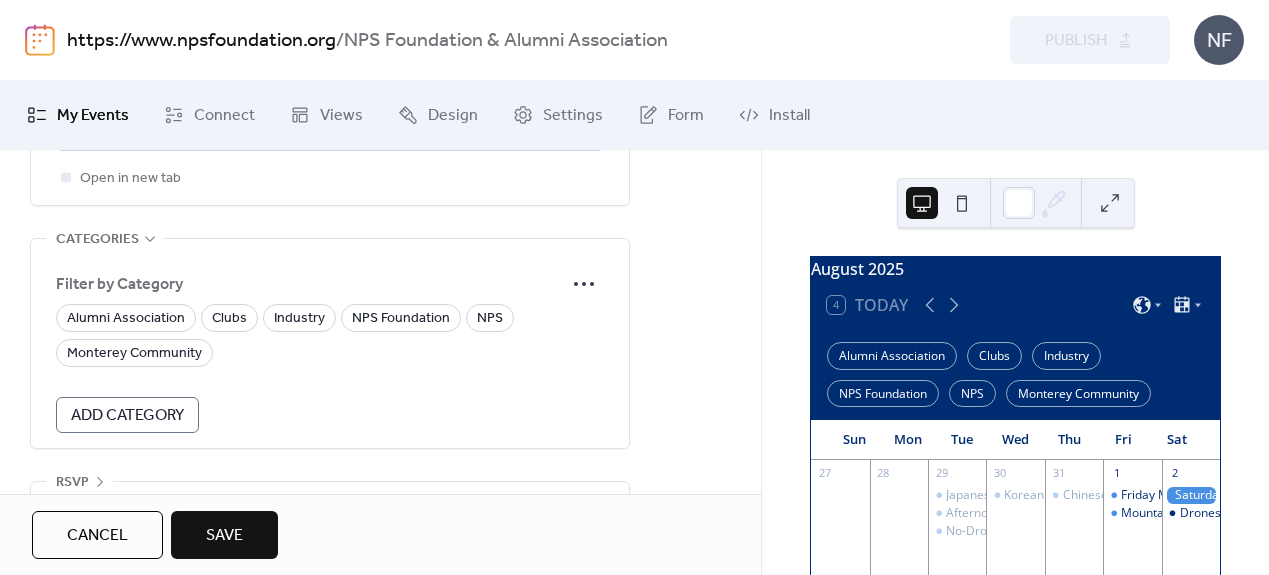 scroll, scrollTop: 1349, scrollLeft: 0, axis: vertical 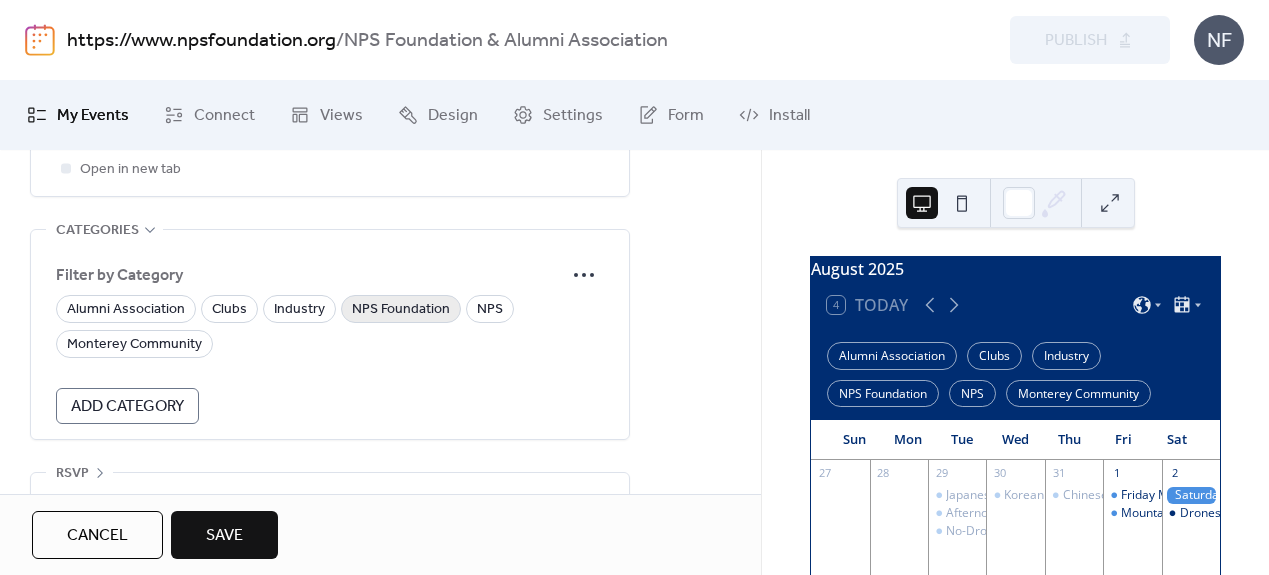 click on "NPS Foundation" at bounding box center (401, 310) 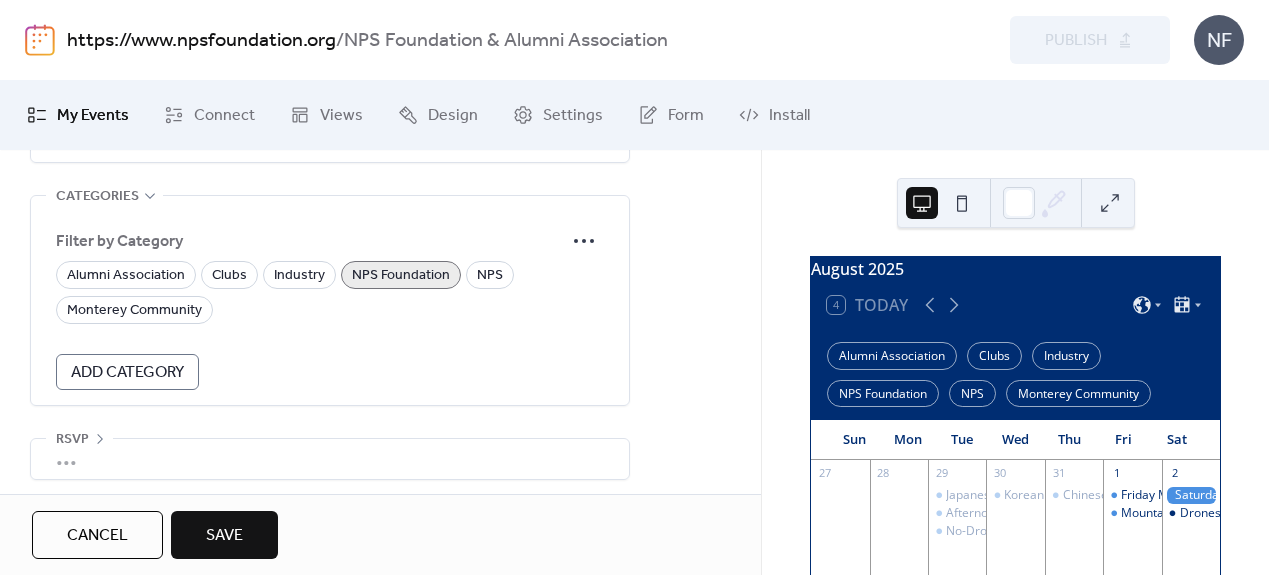 scroll, scrollTop: 1391, scrollLeft: 0, axis: vertical 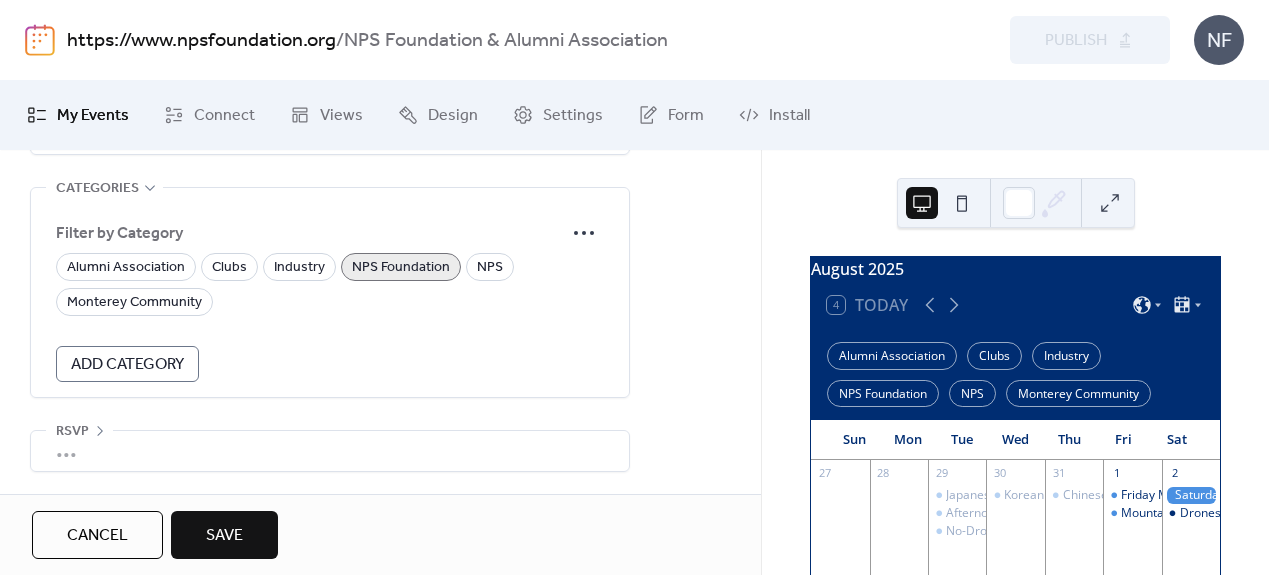click on "•••" at bounding box center (330, 451) 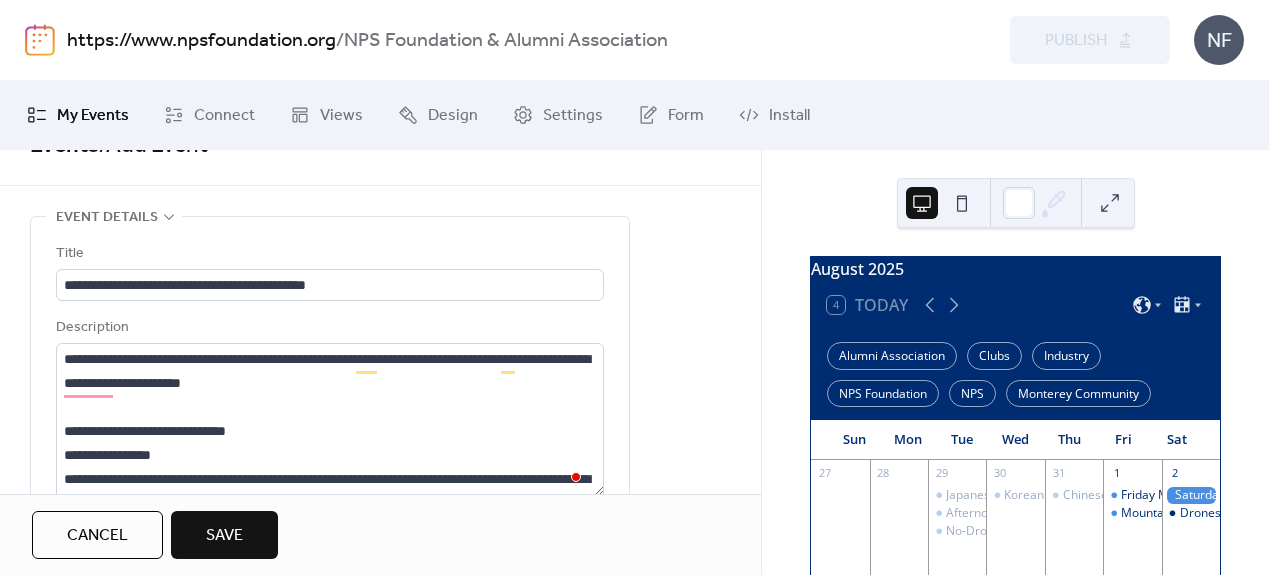 scroll, scrollTop: 0, scrollLeft: 0, axis: both 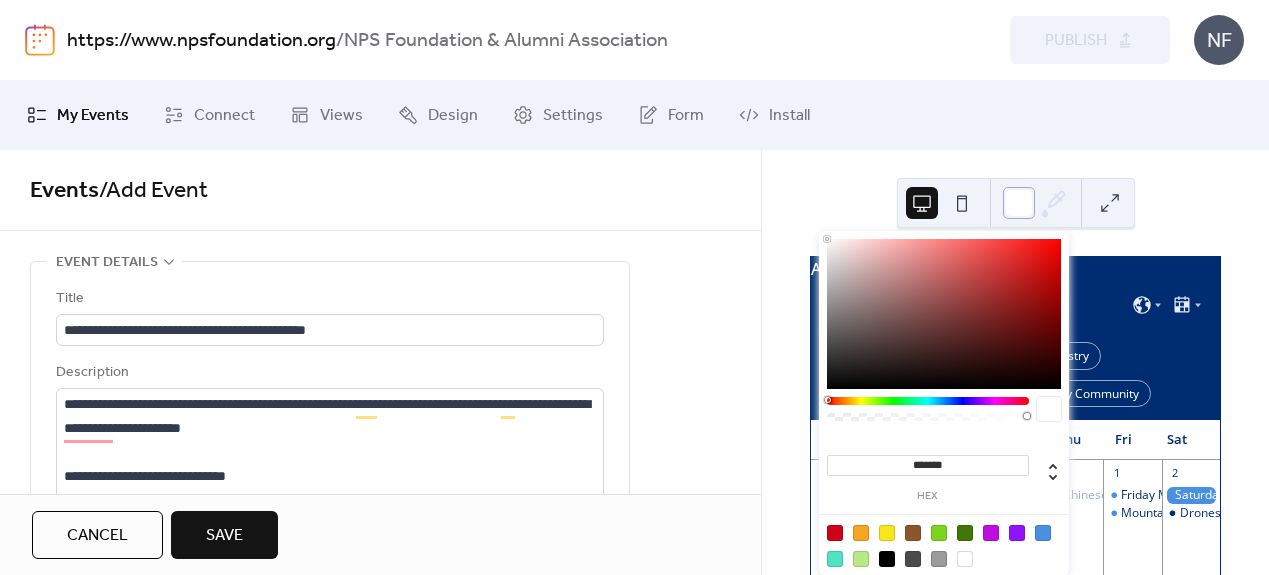 click at bounding box center [1019, 203] 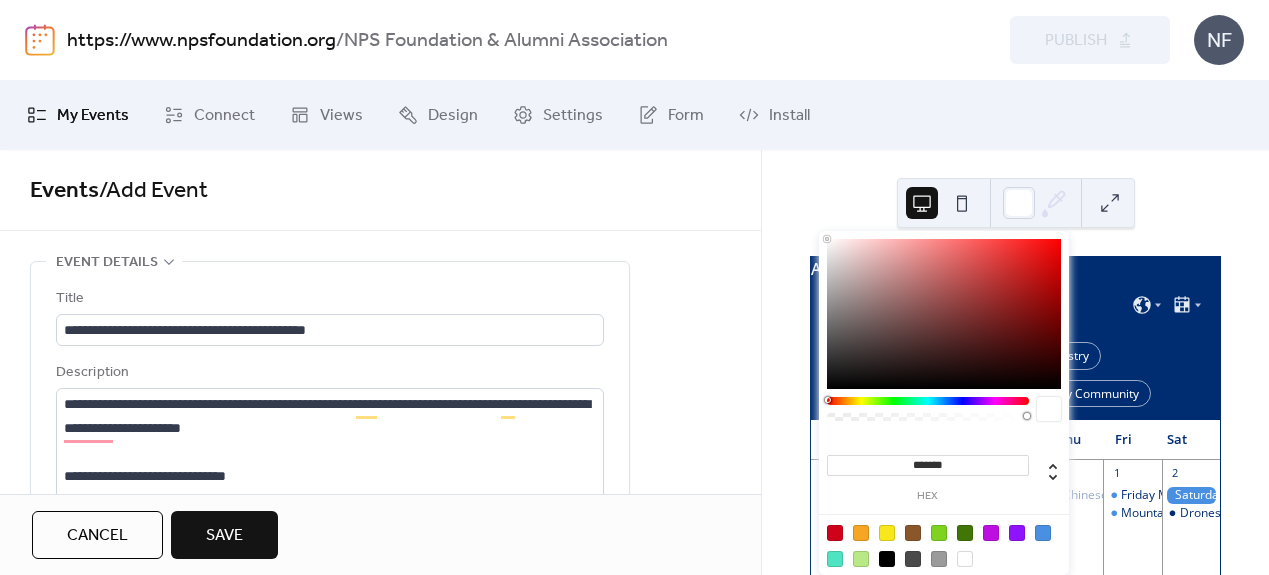 click at bounding box center (861, 559) 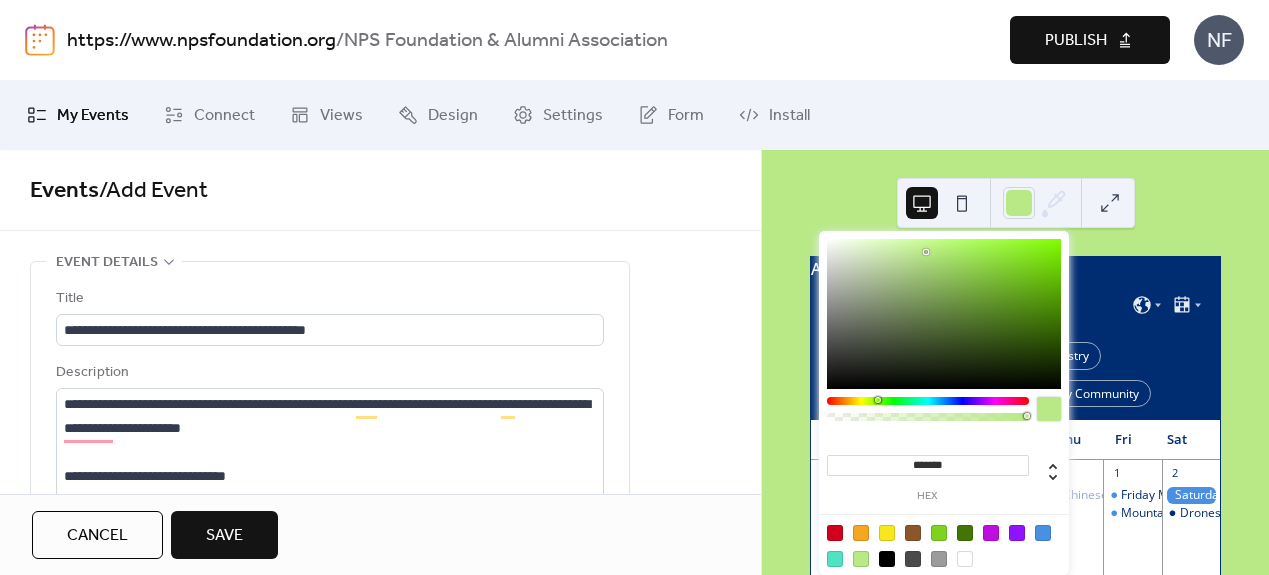 click at bounding box center [944, 545] 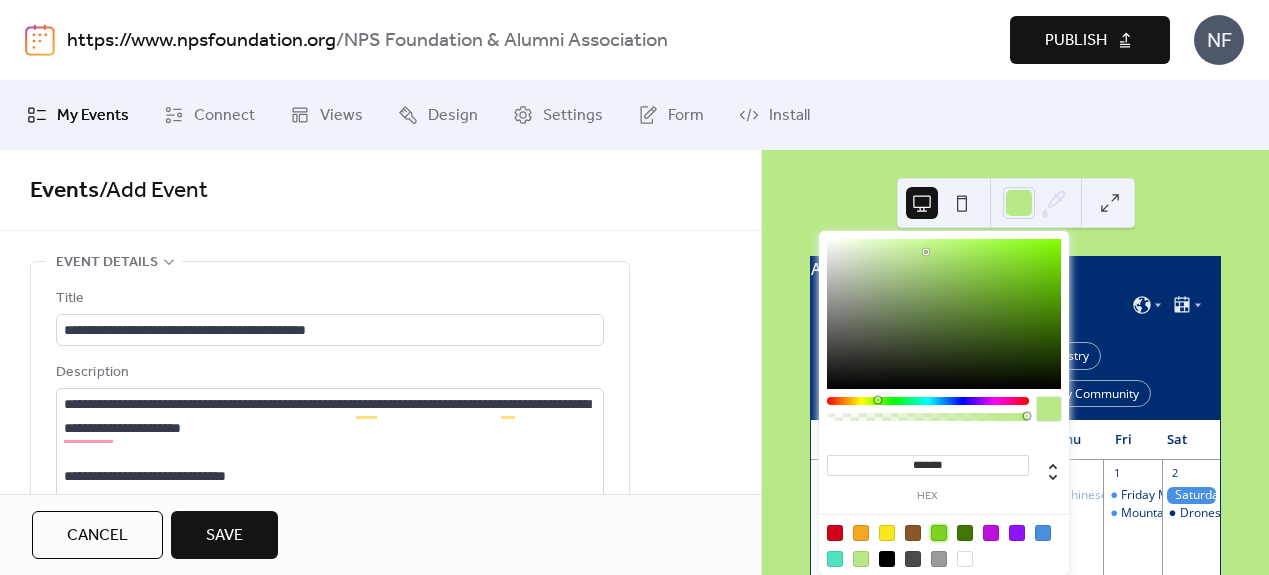 click at bounding box center (939, 533) 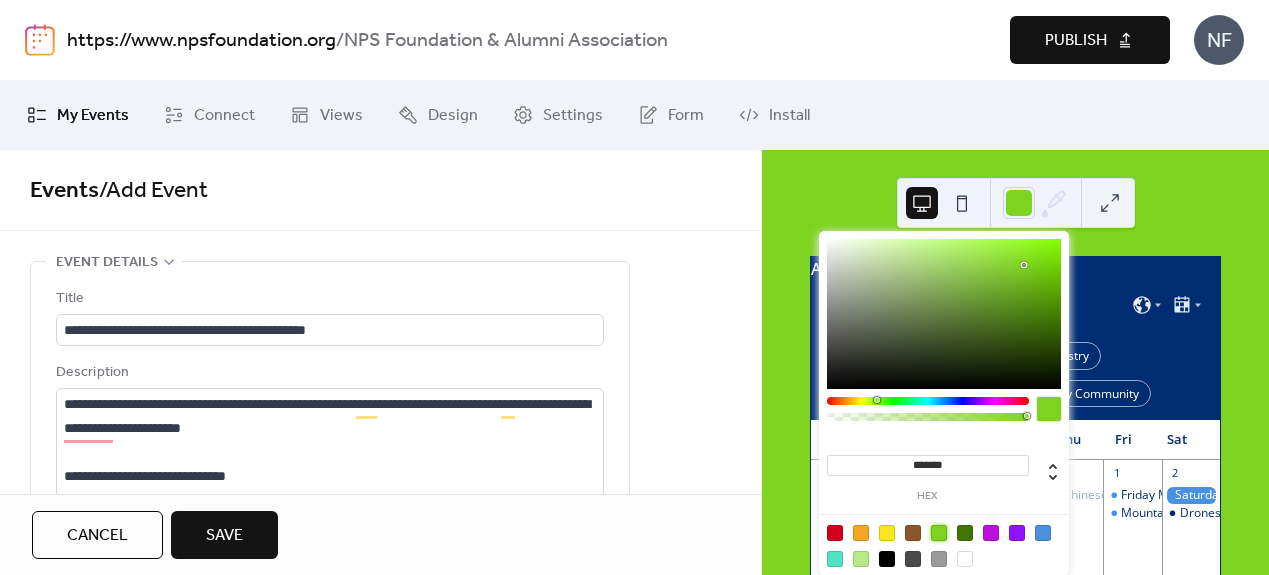 click on "**********" at bounding box center (380, 1109) 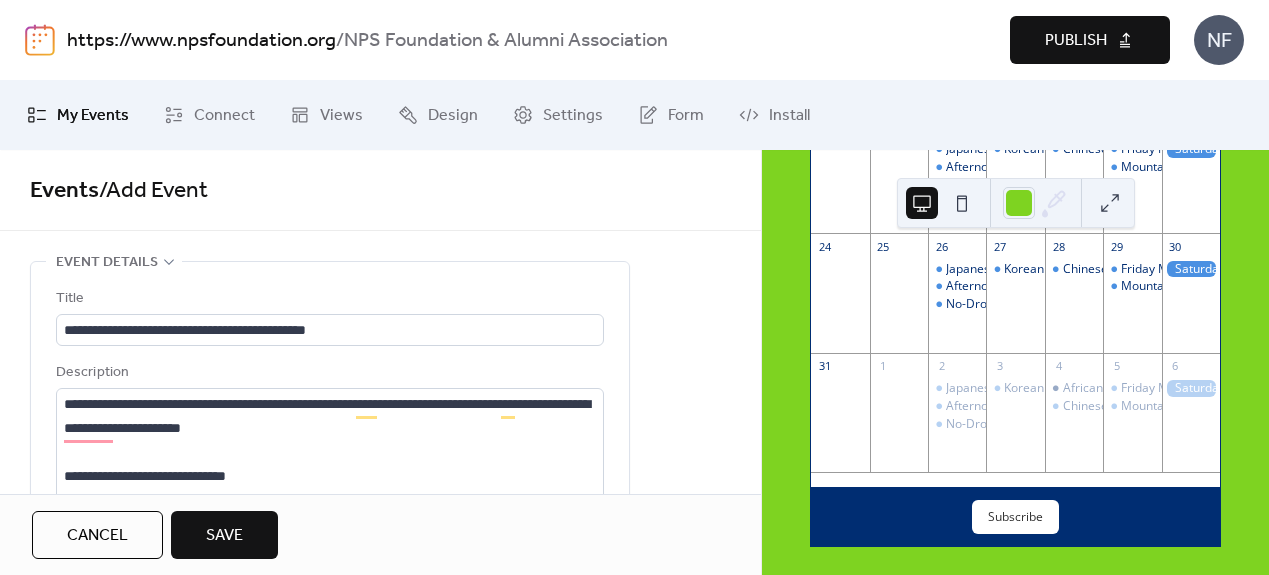 scroll, scrollTop: 707, scrollLeft: 0, axis: vertical 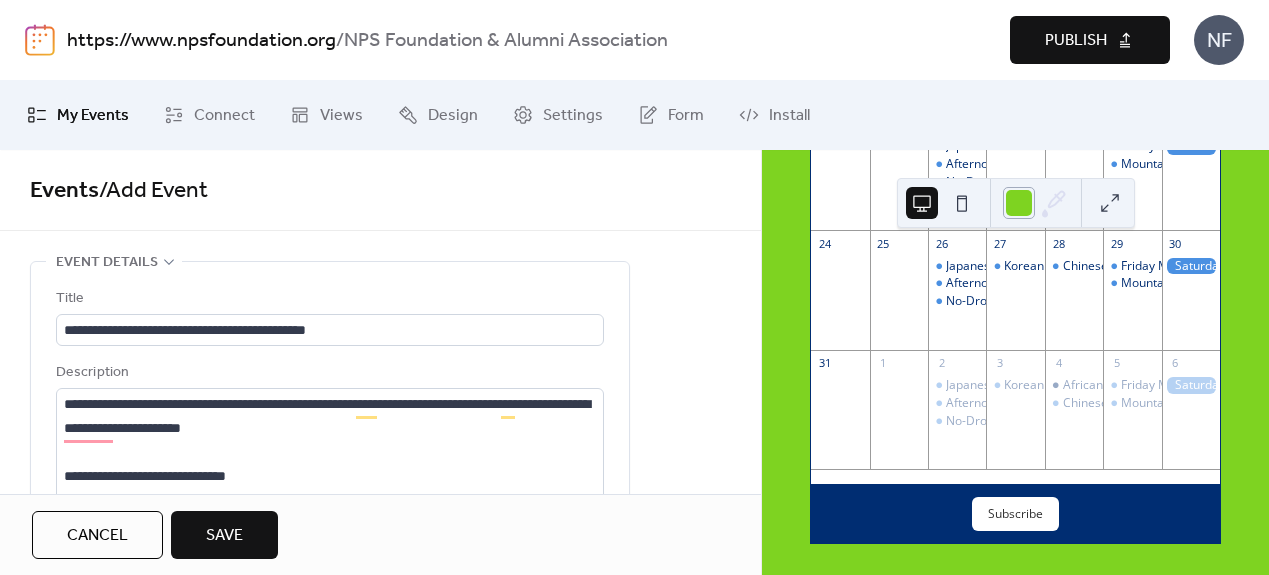 click at bounding box center [1019, 203] 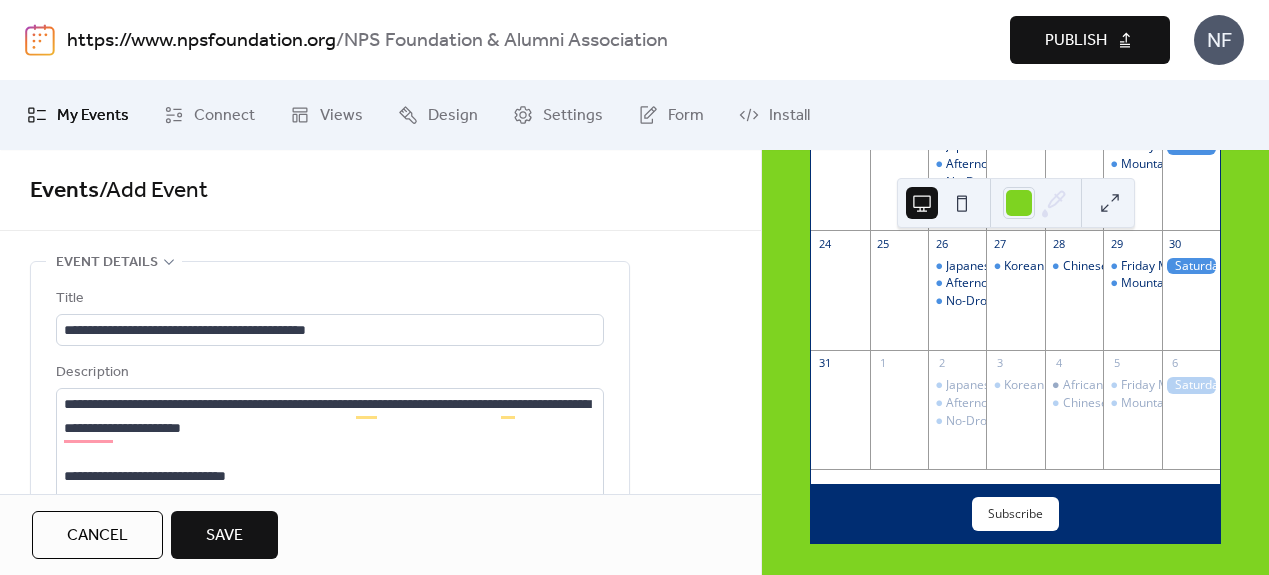 click on "August 2025 4 Today Alumni Association Clubs Industry NPS Foundation NPS Monterey Community Sun Mon Tue Wed Thu Fri Sat 27 28 29 Japanese Language Circle Afternoon Run No-Drop Team Ride - 2 30 Korean Language Circle 31 Chinese Language Circle 1 Friday Morning Ride- Intermediate & Advanced Riders Mountain Bike Ride 2 Drones & Donuts 3 4 5 Japanese Language Circle Afternoon Run No-Drop Team Ride - 2 6 Korean Language Circle 7 African Discussion Group Chinese Language Circle 8 Friday Morning Ride- Intermediate & Advanced Riders Mountain Bike Ride 9 10 11 12 Japanese Language Circle Afternoon Run No-Drop Team Ride - 2 13 Korean Language Circle 14 Chinese Language Circle 15 Friday Morning Ride- Intermediate & Advanced Riders Mountain Bike Ride 16 17 18 19 Japanese Language Circle Afternoon Run No-Drop Team Ride - 2 20 Korean Language Circle 21 Chinese Language Circle 22 Friday Morning Ride- Intermediate & Advanced Riders Mountain Bike Ride 23 24 25 26 Japanese Language Circle Afternoon Run No-Drop Team Ride - 2 27" at bounding box center (1015, 362) 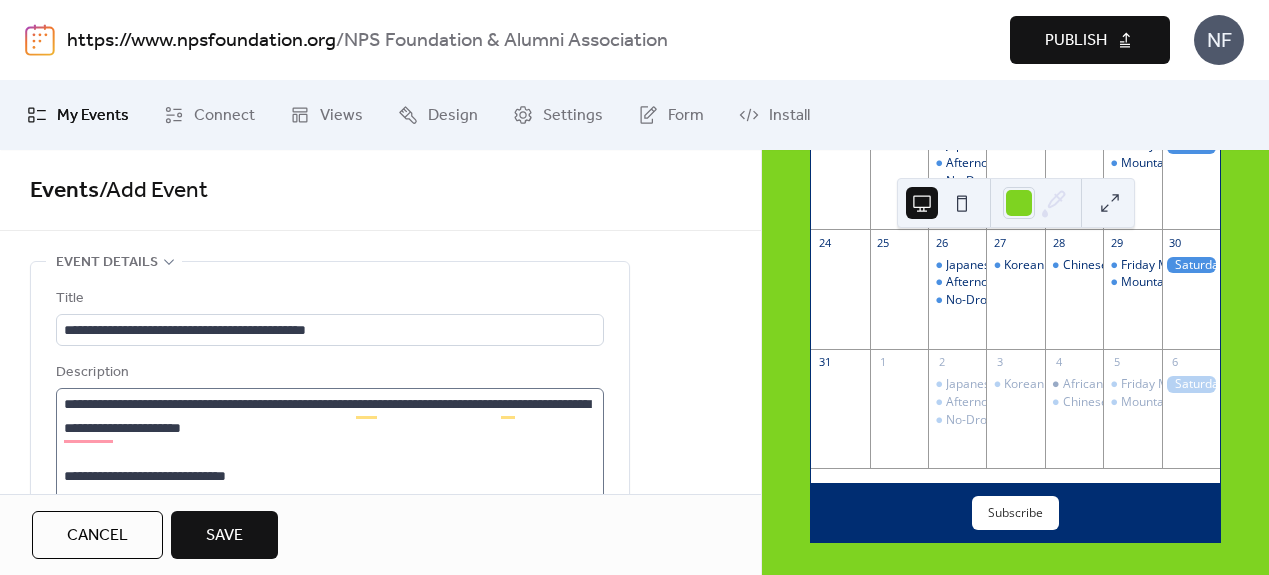 scroll, scrollTop: 77, scrollLeft: 0, axis: vertical 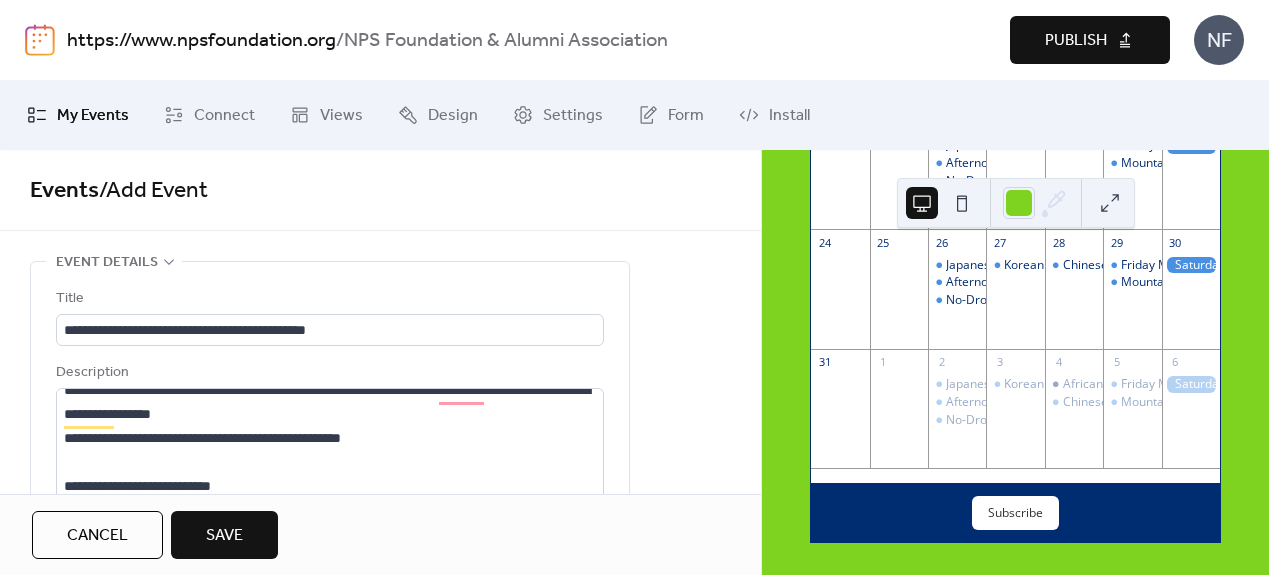 click on "Save" at bounding box center [224, 536] 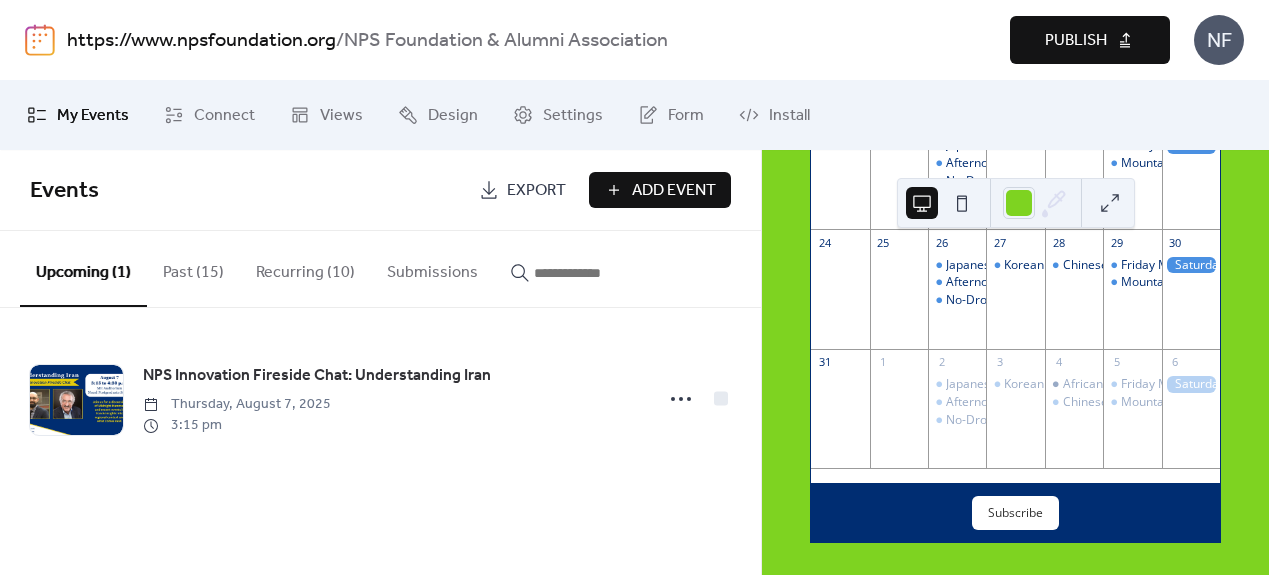click on "Publish" at bounding box center (1076, 41) 